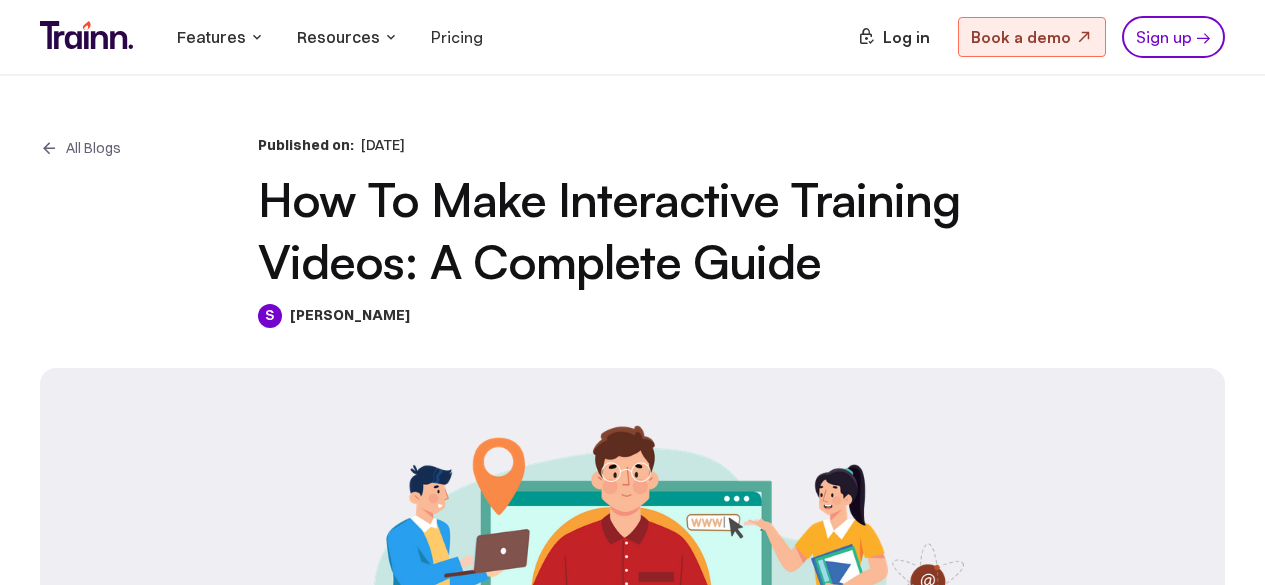 scroll, scrollTop: 0, scrollLeft: 0, axis: both 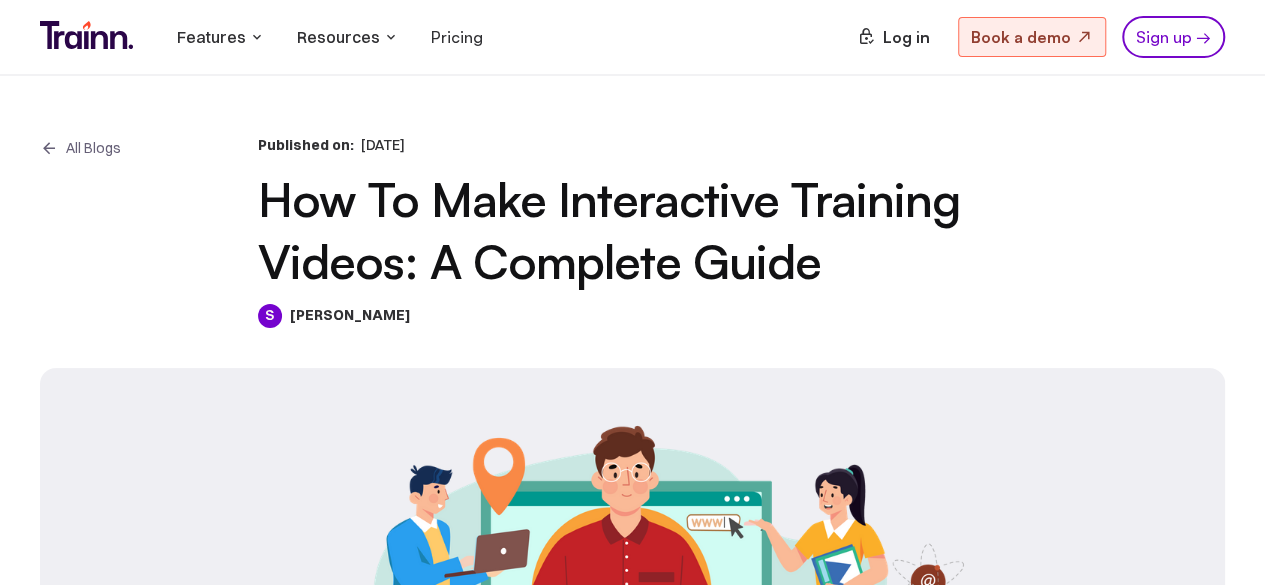 click on "All
Blogs   Published on:   [DATE]
How To Make Interactive Training Videos: A Complete Guide
S
[PERSON_NAME]" at bounding box center (632, 232) 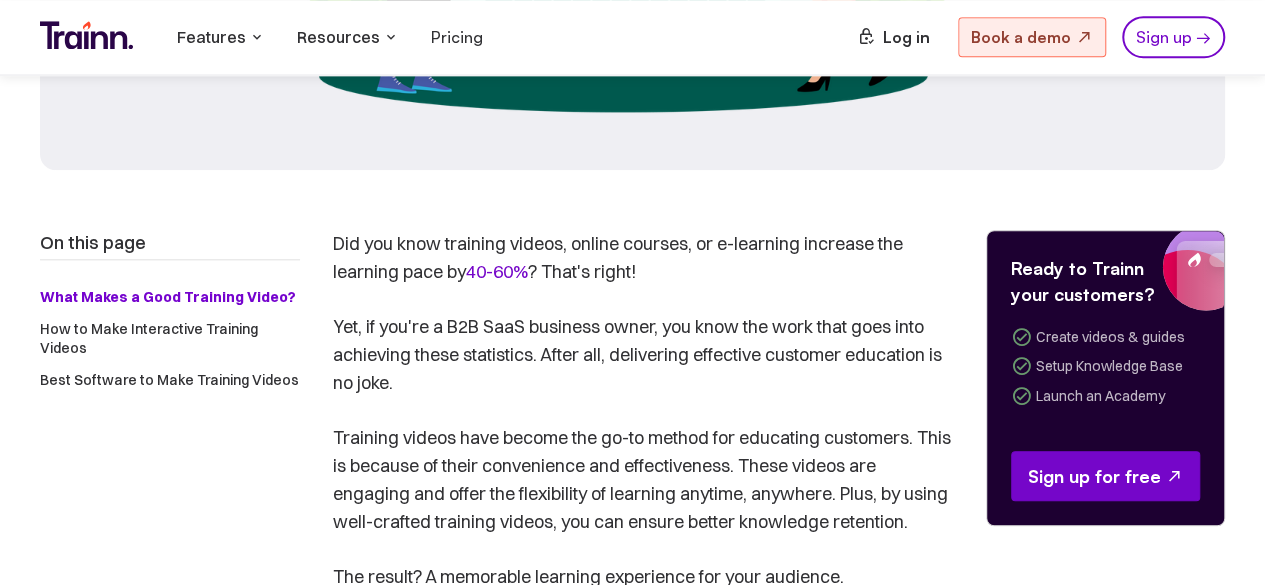 scroll, scrollTop: 700, scrollLeft: 0, axis: vertical 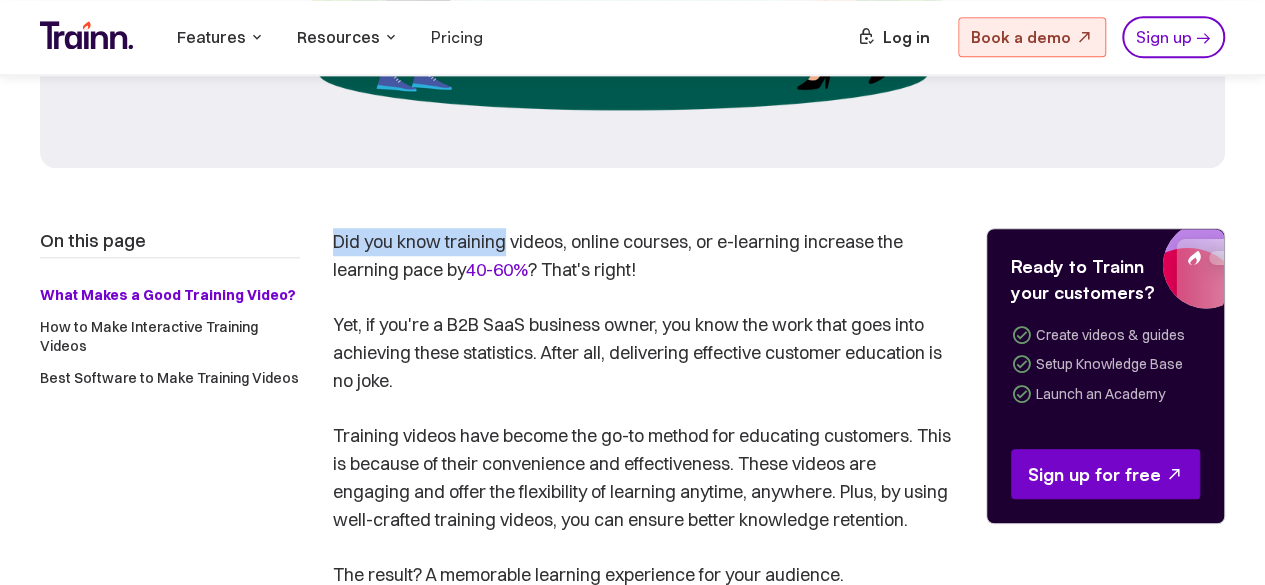drag, startPoint x: 337, startPoint y: 243, endPoint x: 509, endPoint y: 240, distance: 172.02615 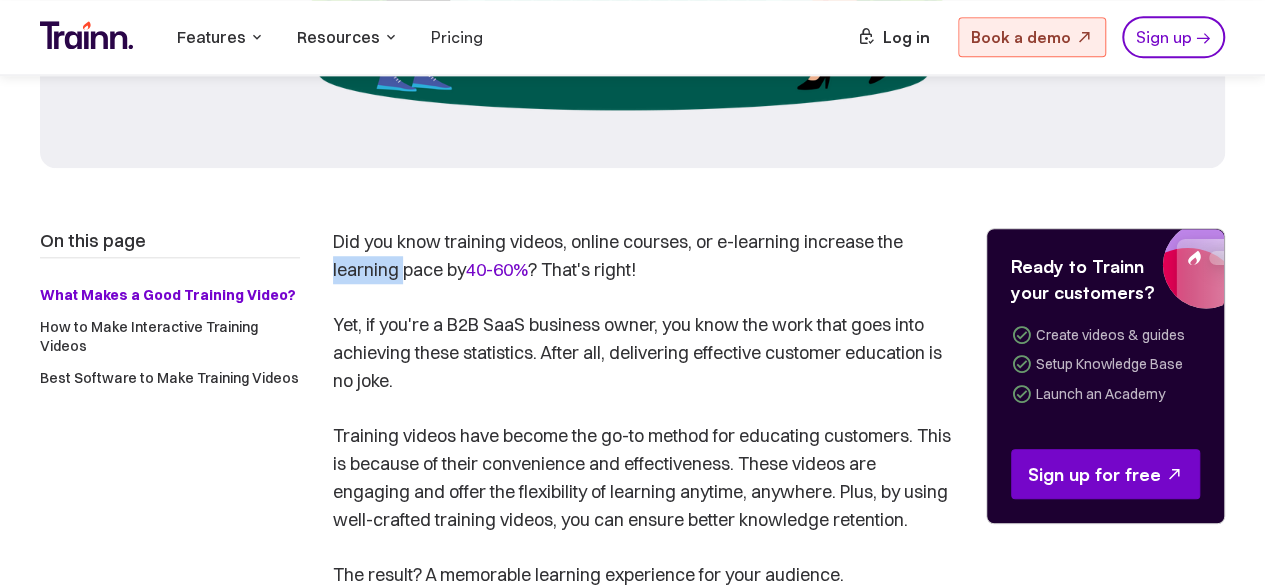 drag, startPoint x: 335, startPoint y: 267, endPoint x: 405, endPoint y: 267, distance: 70 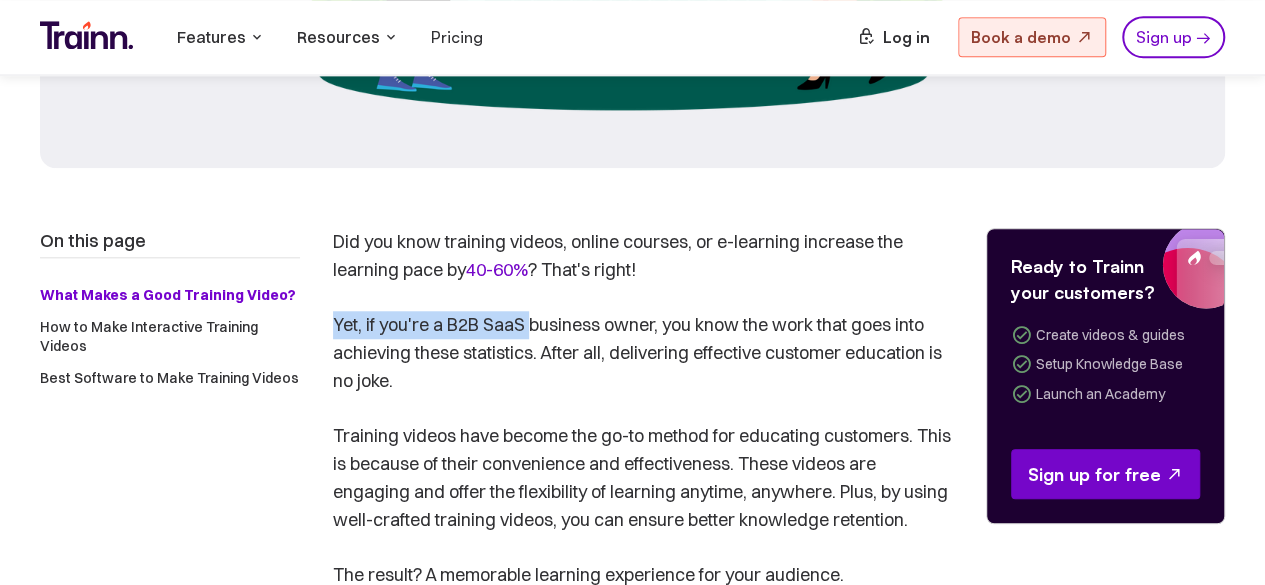 drag, startPoint x: 330, startPoint y: 325, endPoint x: 432, endPoint y: 353, distance: 105.773346 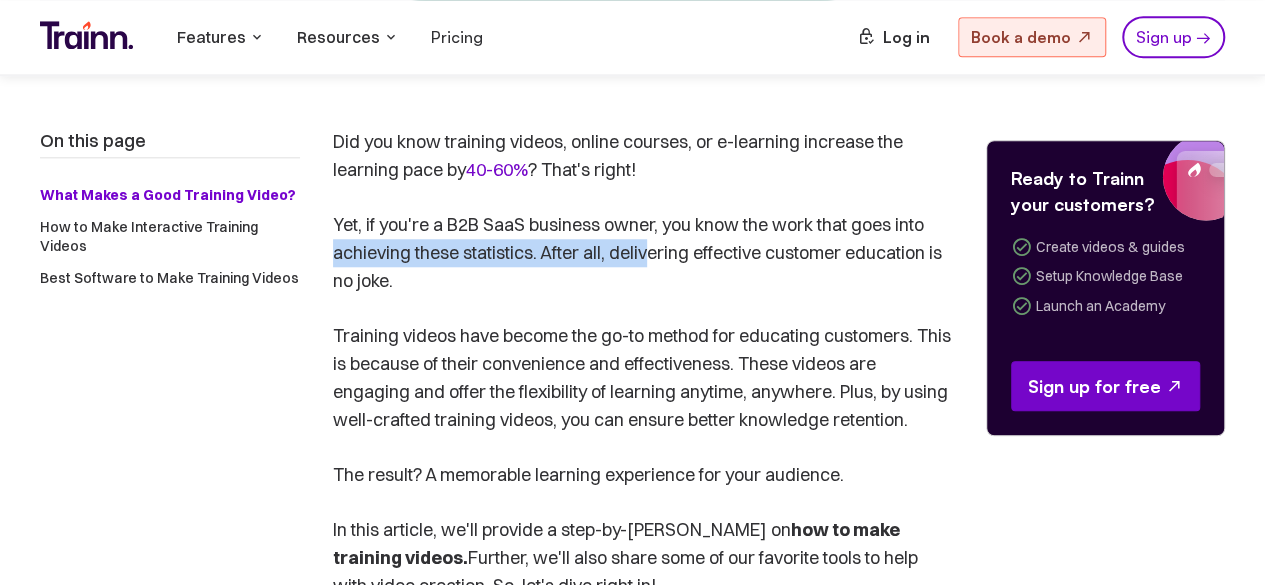 drag, startPoint x: 336, startPoint y: 253, endPoint x: 657, endPoint y: 244, distance: 321.12613 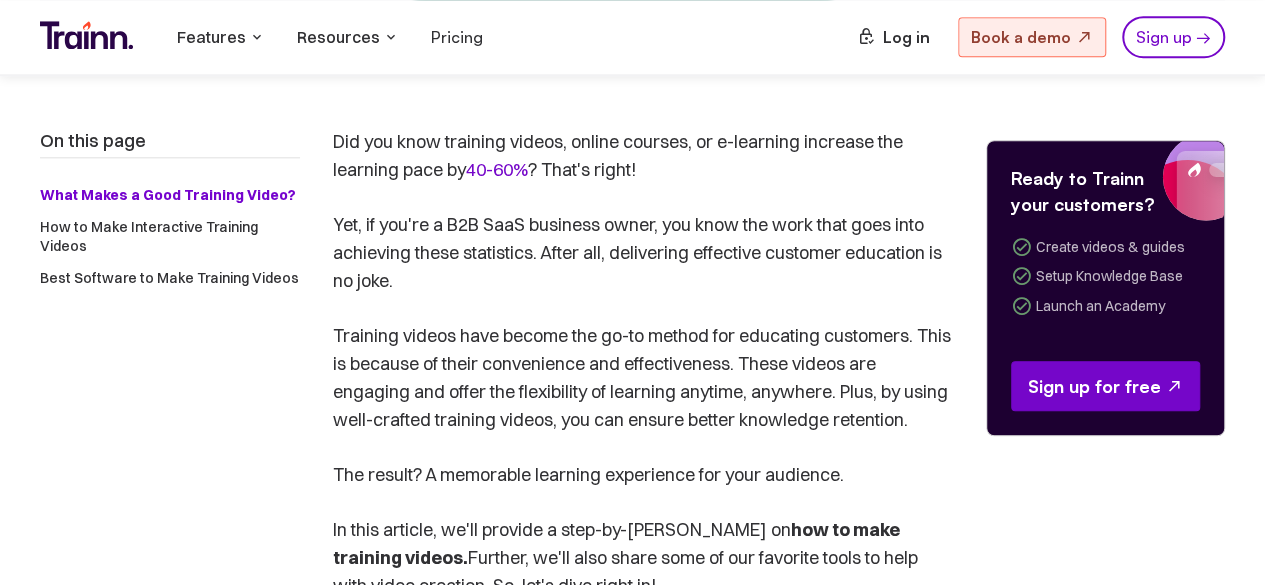 click on "On this page
What Makes a Good Training Video? How to Make Interactive Training Videos Best Software to Make Training Videos   Did you know training videos, online courses, or e-learning increase the learning pace by  40-60% ? That's right! Yet, if you're a B2B SaaS business owner, you know the work that goes into achieving these statistics. After all, delivering effective customer education is no joke. Training videos have become the go-to method for educating customers. This is because of their convenience and effectiveness. These videos are engaging and offer the flexibility of learning anytime, anywhere. Plus, by using well-crafted training videos, you can ensure better knowledge retention. The result? A memorable learning experience for your audience. In this article, we'll provide a step-by-[PERSON_NAME] on  how to make training videos.  Further, we'll also share some of our favorite tools to help with video creation. So, let's dive right in! What Makes a Good Training Video? ,  ." at bounding box center [632, 2680] 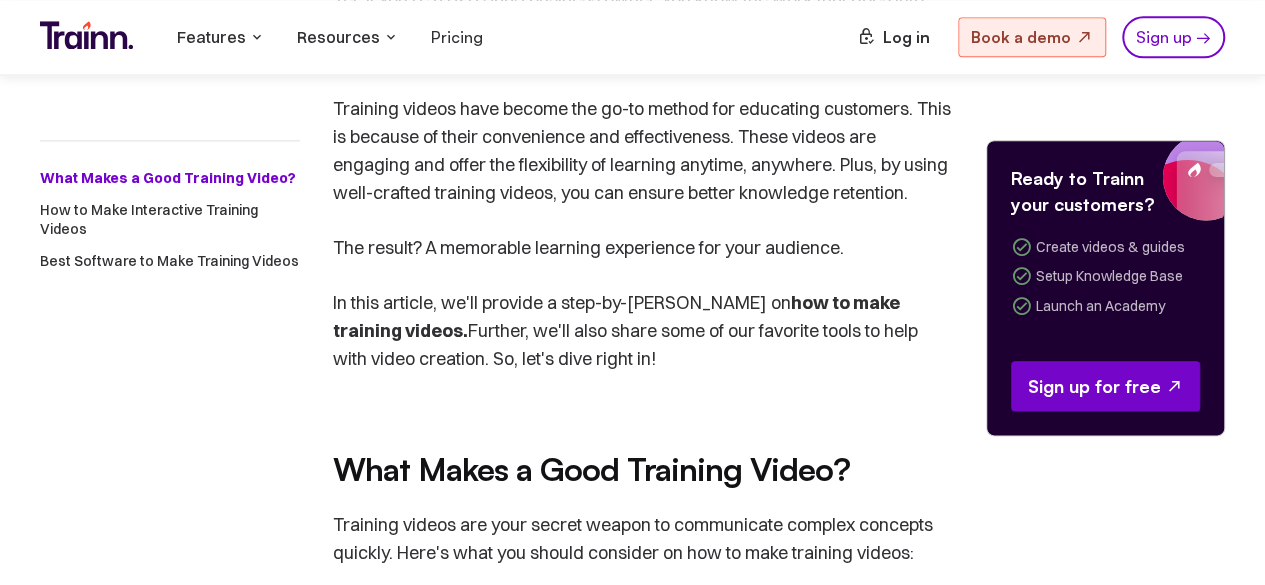 scroll, scrollTop: 1000, scrollLeft: 0, axis: vertical 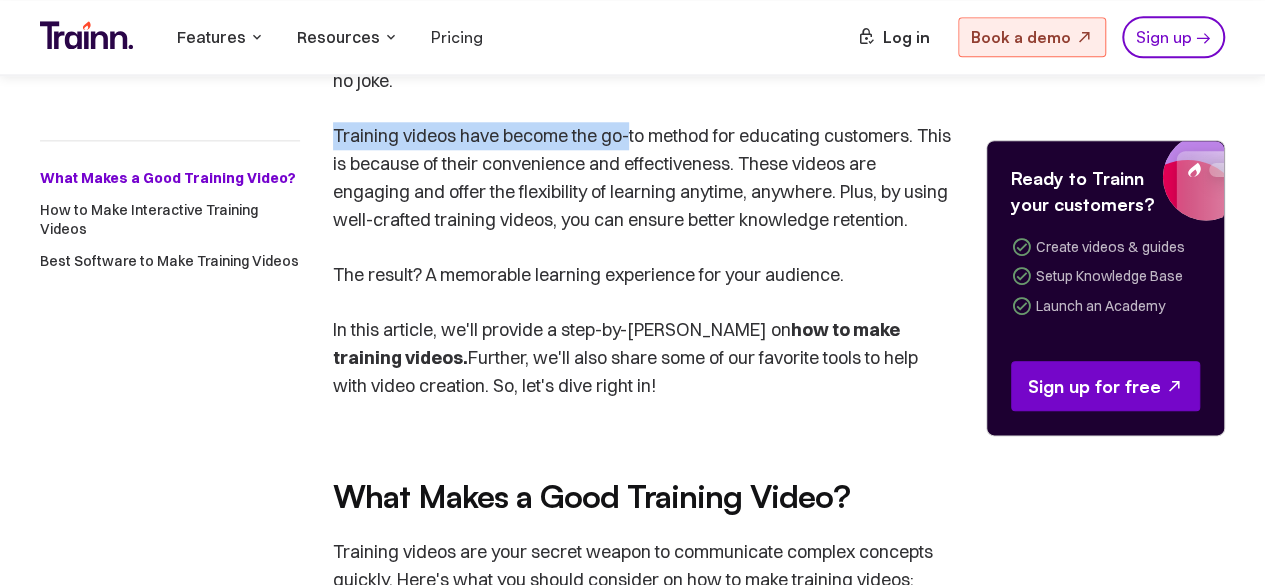 drag, startPoint x: 336, startPoint y: 133, endPoint x: 632, endPoint y: 144, distance: 296.2043 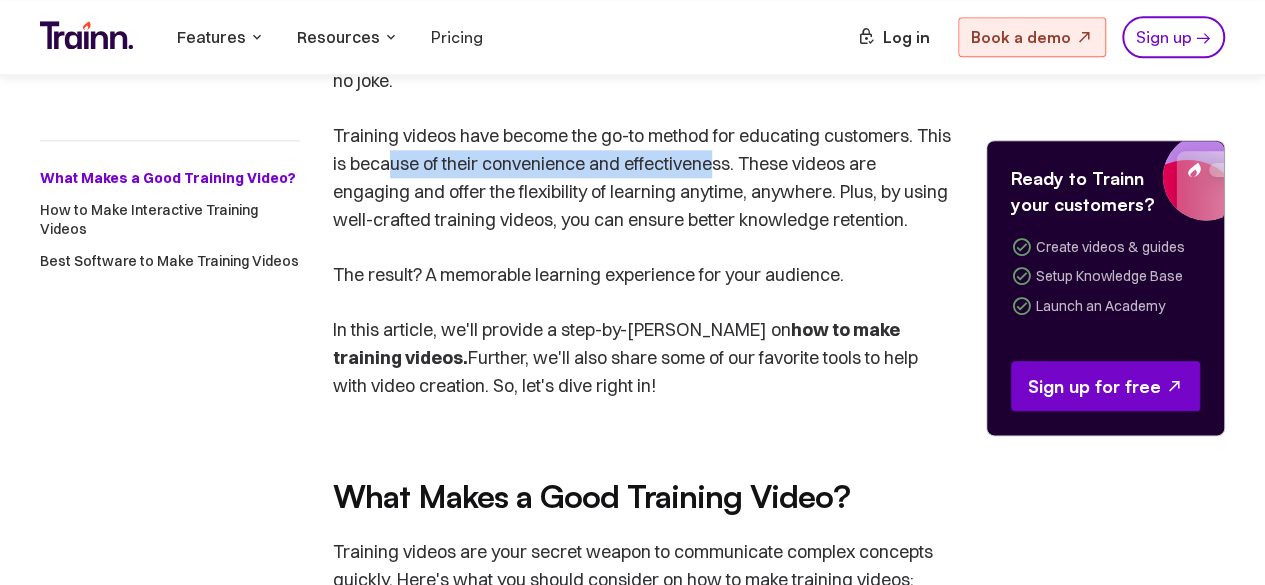 drag, startPoint x: 685, startPoint y: 151, endPoint x: 756, endPoint y: 161, distance: 71.70077 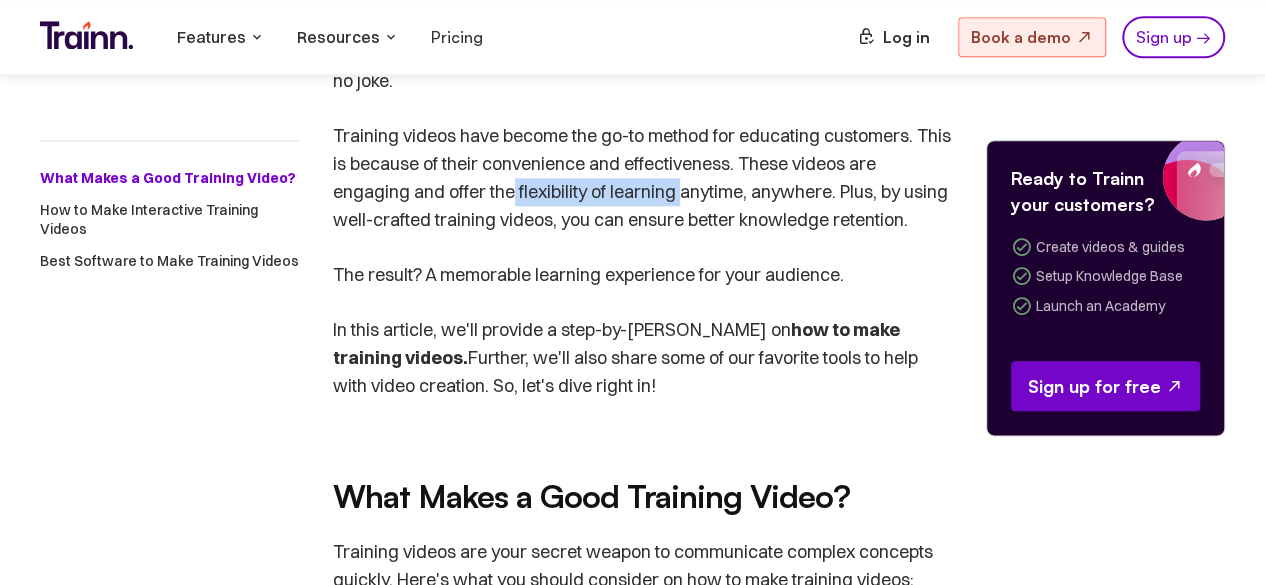 drag, startPoint x: 672, startPoint y: 186, endPoint x: 684, endPoint y: 186, distance: 12 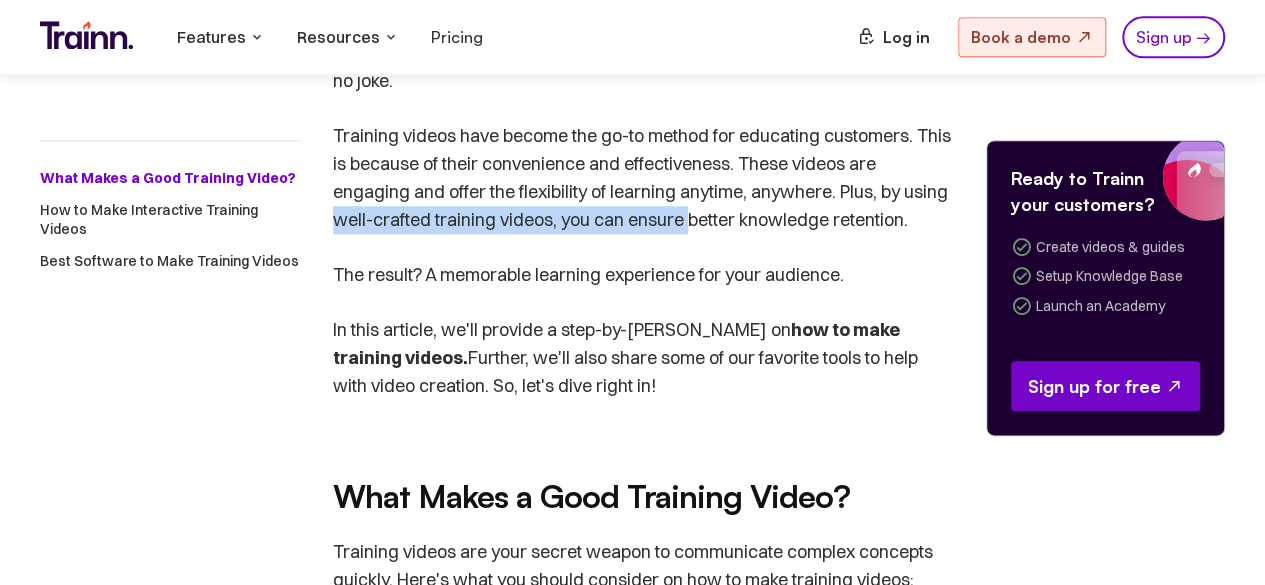 drag, startPoint x: 338, startPoint y: 221, endPoint x: 692, endPoint y: 215, distance: 354.05084 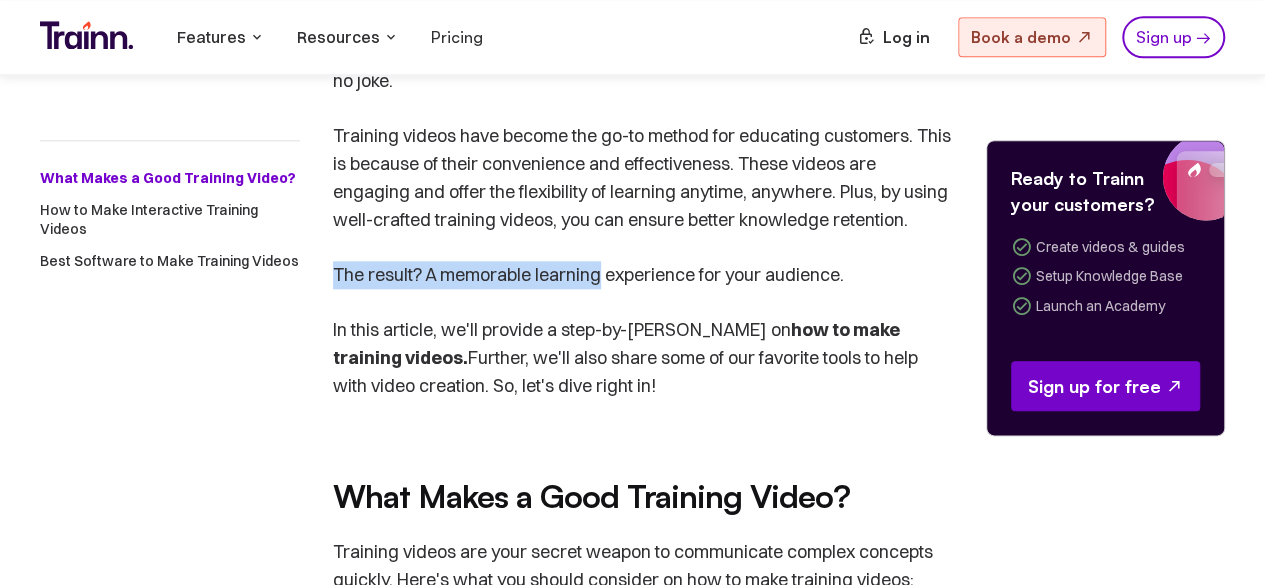 drag, startPoint x: 338, startPoint y: 273, endPoint x: 607, endPoint y: 273, distance: 269 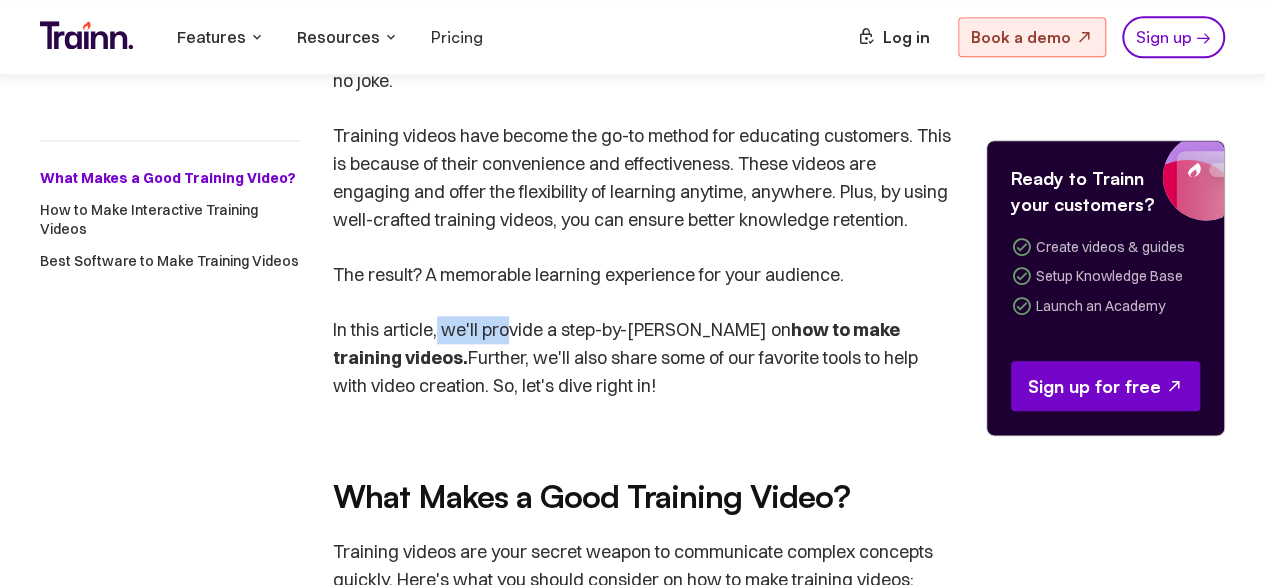 drag, startPoint x: 441, startPoint y: 329, endPoint x: 522, endPoint y: 327, distance: 81.02469 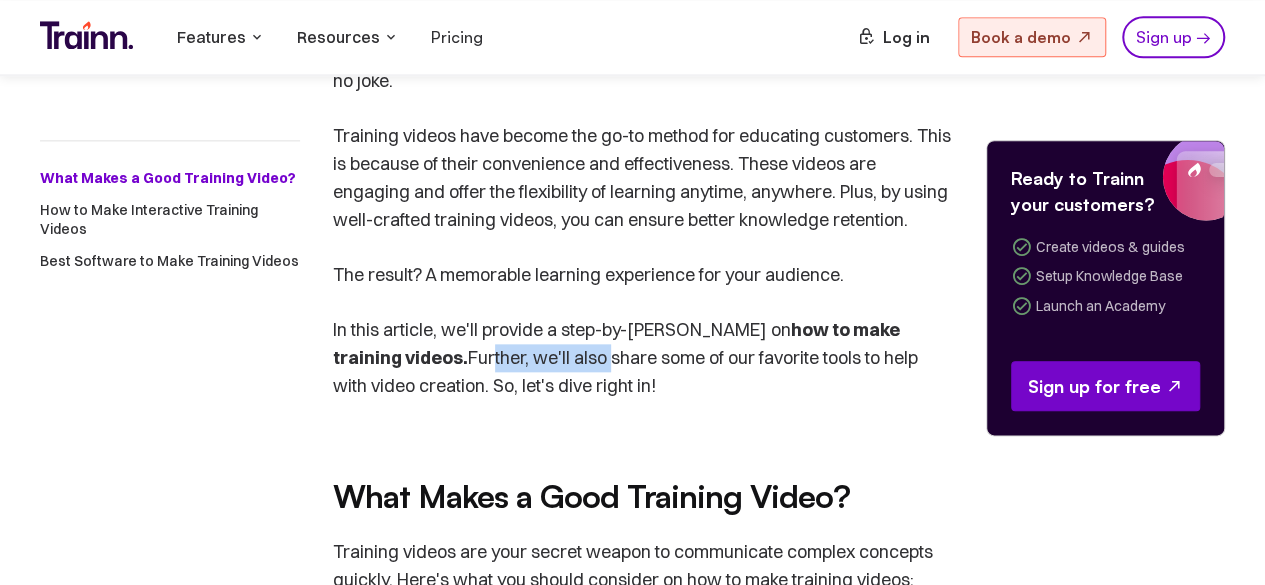 click on "In this article, we'll provide a step-by-[PERSON_NAME] on  how to make training videos.  Further, we'll also share some of our favorite tools to help with video creation. So, let's dive right in!" at bounding box center [643, 358] 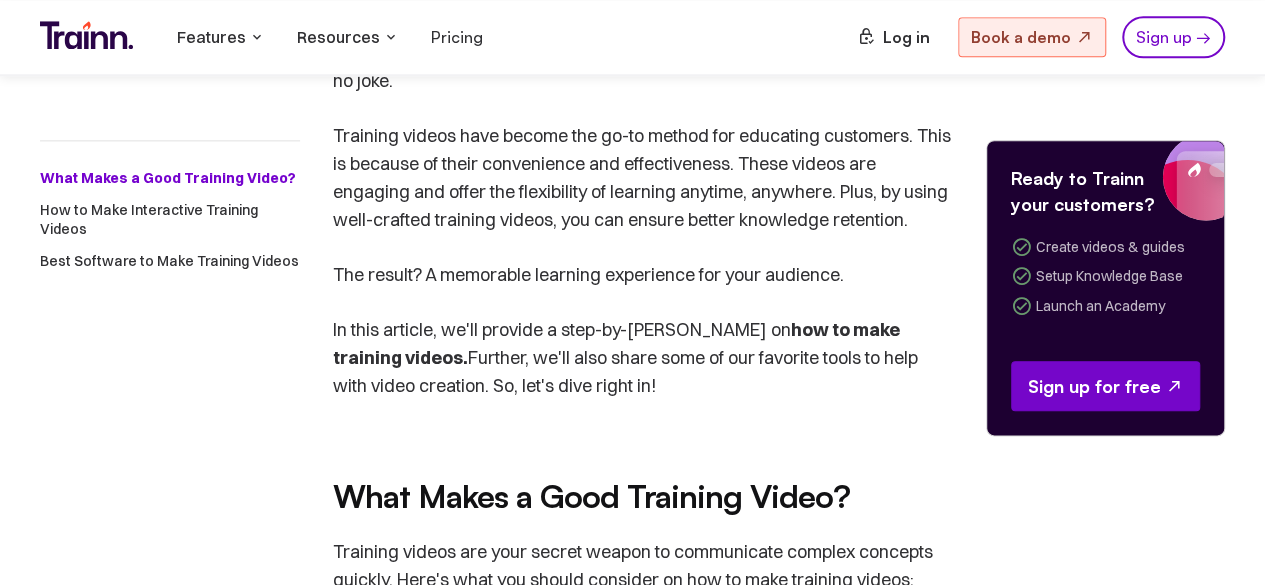click on "In this article, we'll provide a step-by-[PERSON_NAME] on  how to make training videos.  Further, we'll also share some of our favorite tools to help with video creation. So, let's dive right in!" at bounding box center (643, 358) 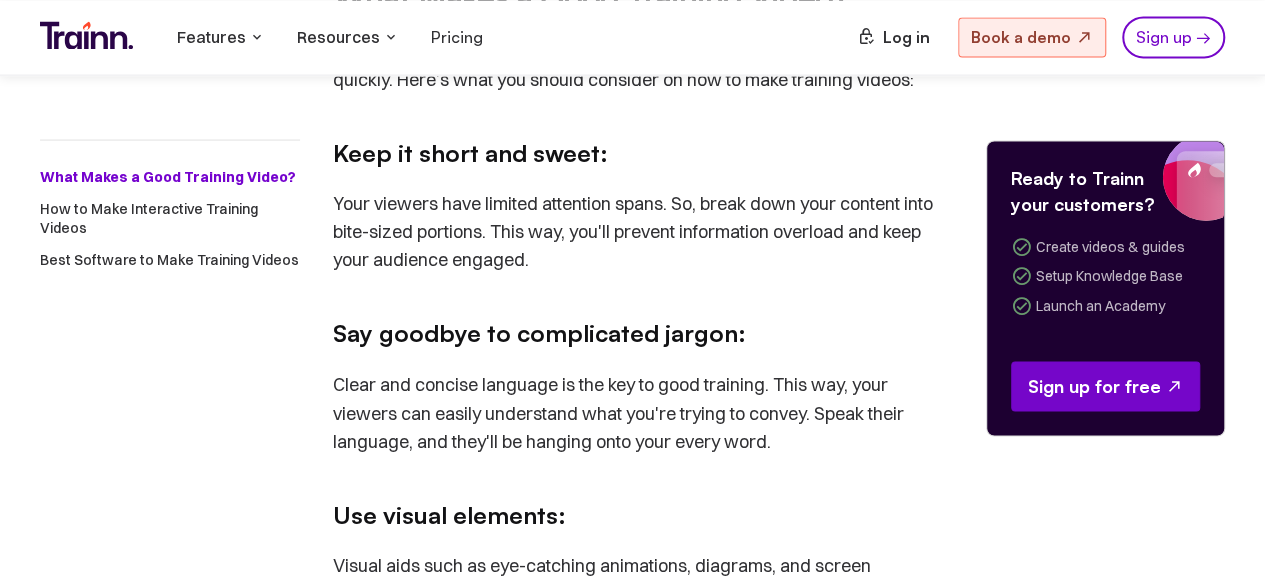 scroll, scrollTop: 1300, scrollLeft: 0, axis: vertical 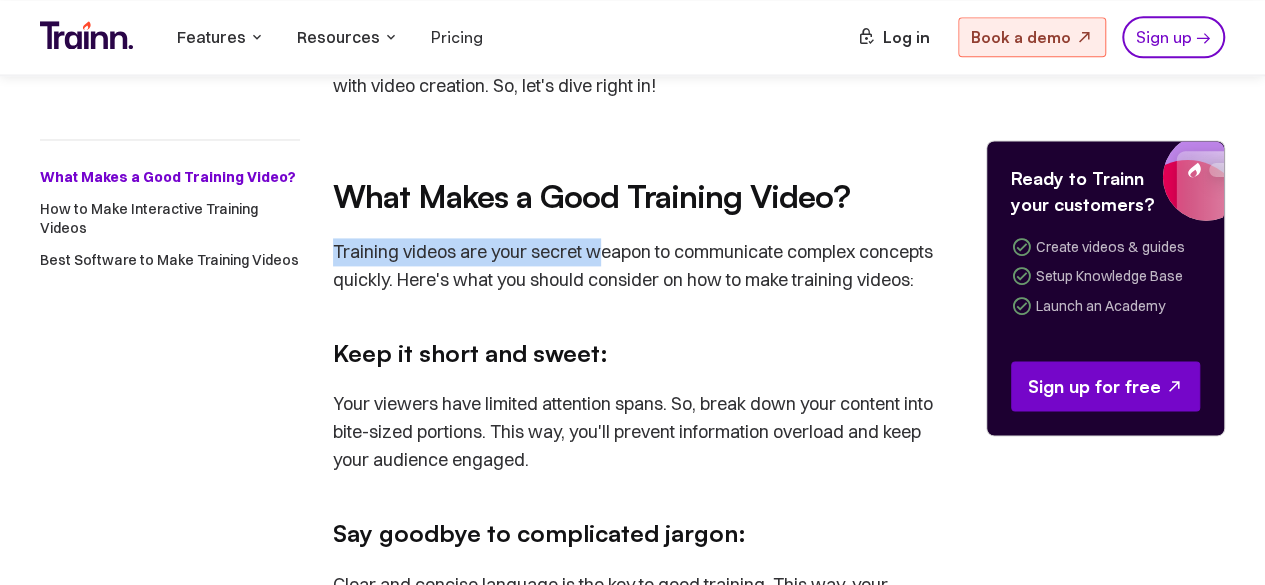 drag, startPoint x: 332, startPoint y: 253, endPoint x: 612, endPoint y: 262, distance: 280.1446 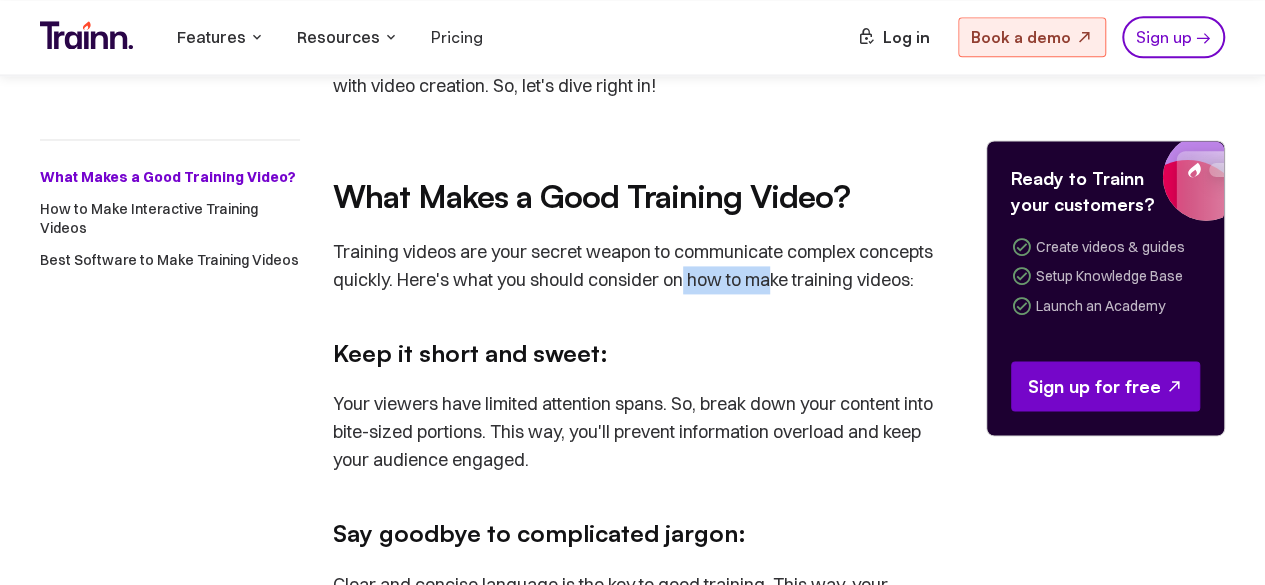 click on "Training videos are your secret weapon to communicate complex concepts quickly. Here's what you should consider on how to make training videos:" at bounding box center (643, 266) 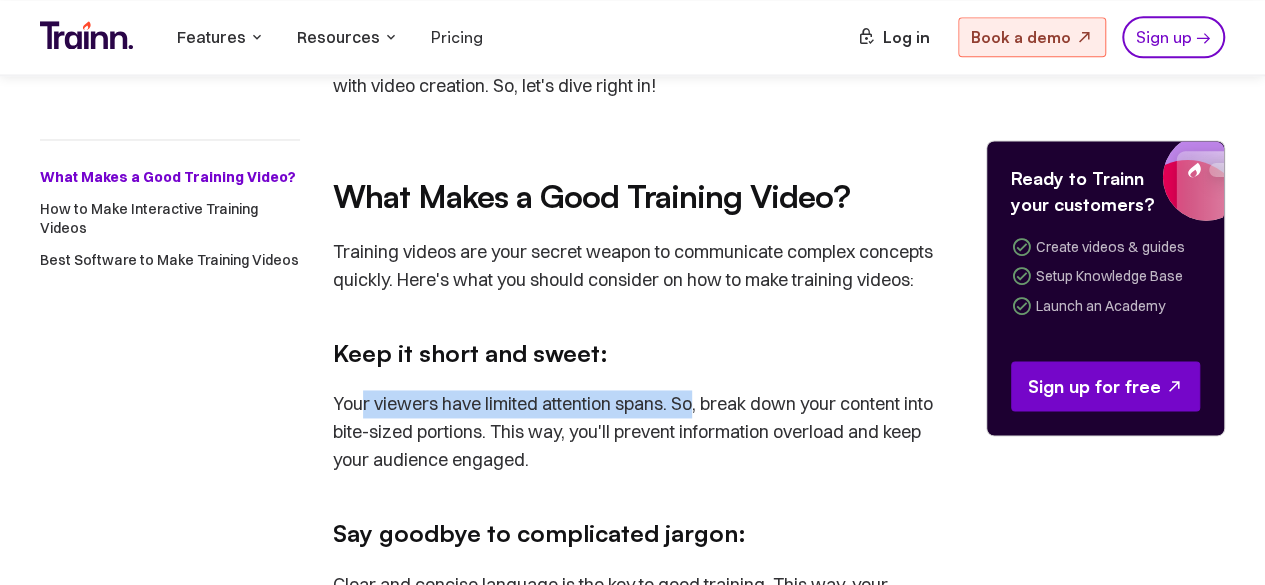 drag, startPoint x: 363, startPoint y: 403, endPoint x: 748, endPoint y: 407, distance: 385.02078 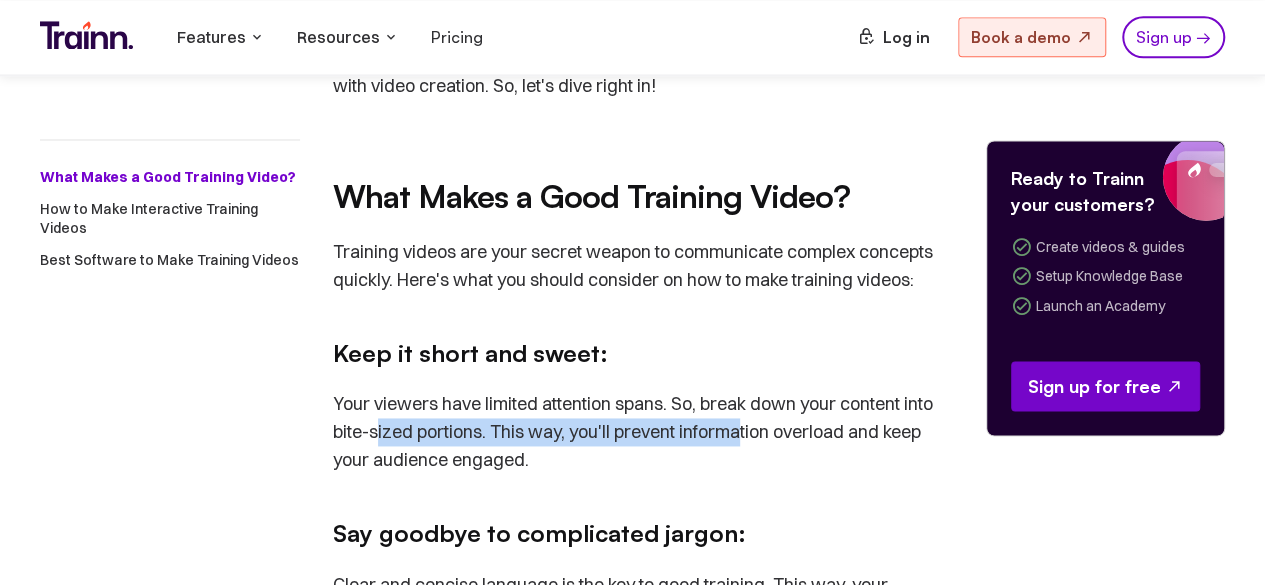 drag, startPoint x: 672, startPoint y: 442, endPoint x: 378, endPoint y: 437, distance: 294.0425 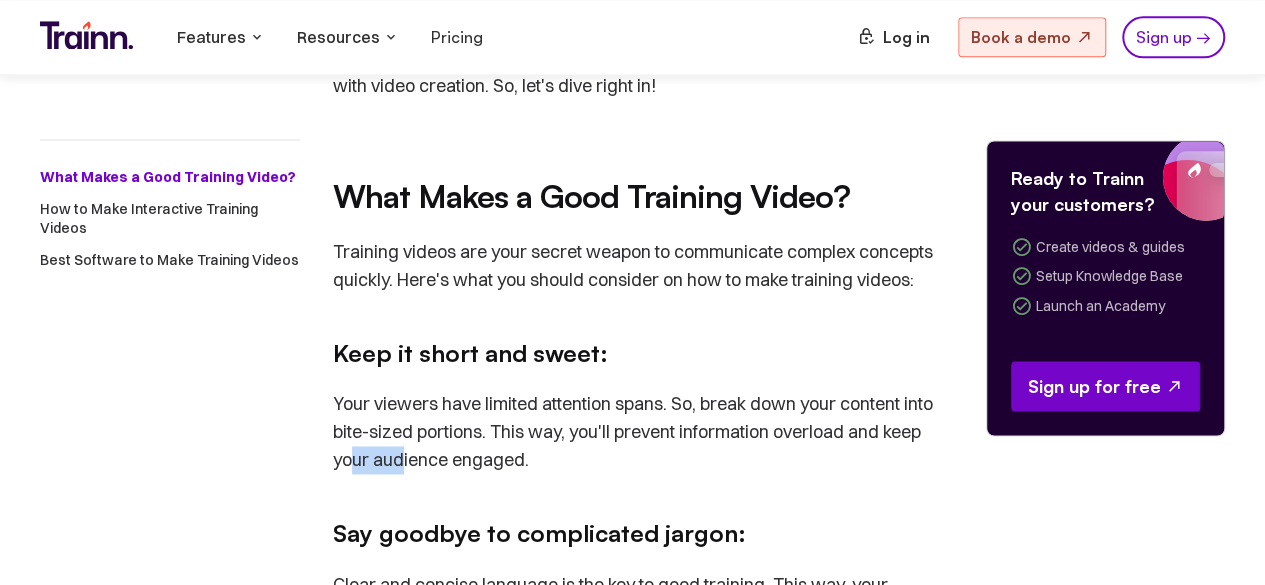 drag, startPoint x: 351, startPoint y: 455, endPoint x: 406, endPoint y: 457, distance: 55.03635 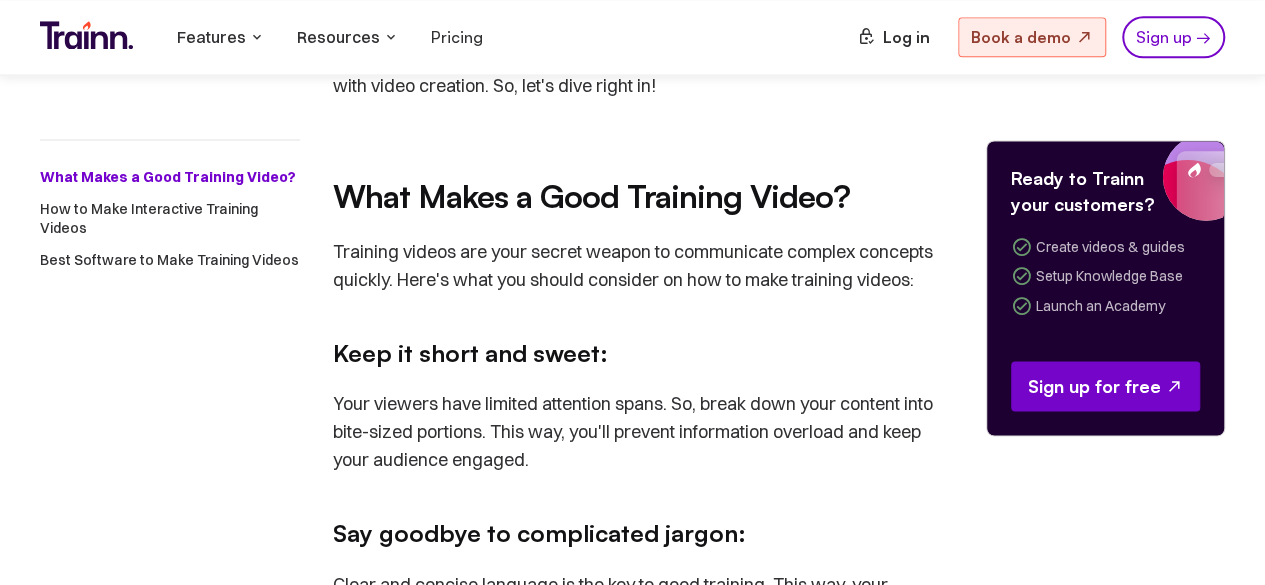 click on "On this page
What Makes a Good Training Video? How to Make Interactive Training Videos Best Software to Make Training Videos" at bounding box center (170, 2160) 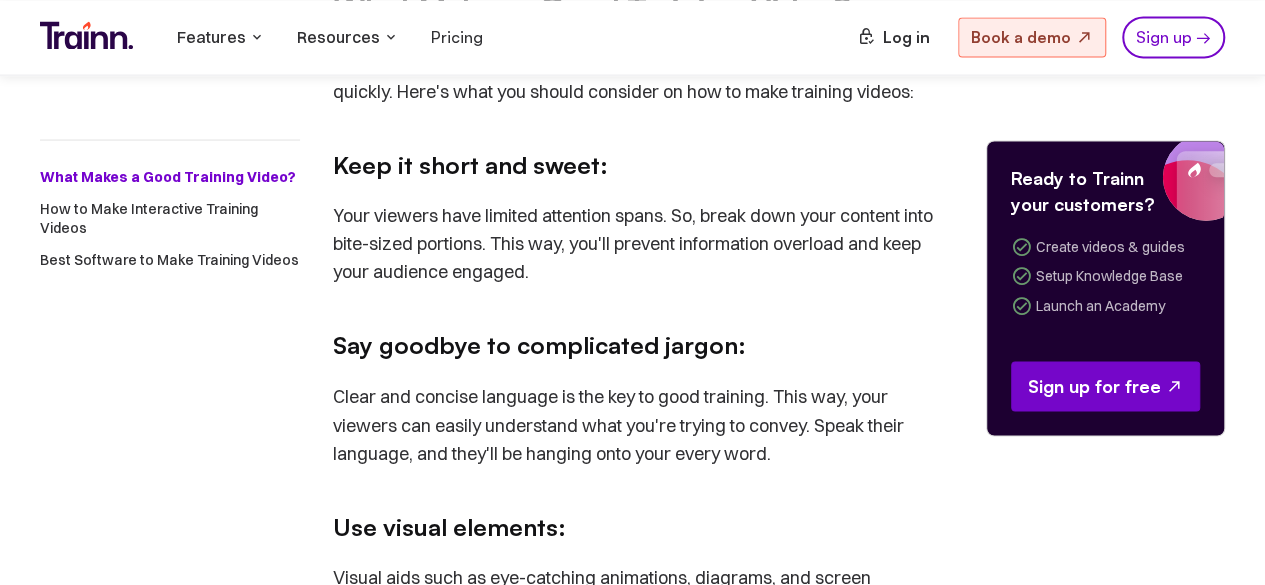 scroll, scrollTop: 1600, scrollLeft: 0, axis: vertical 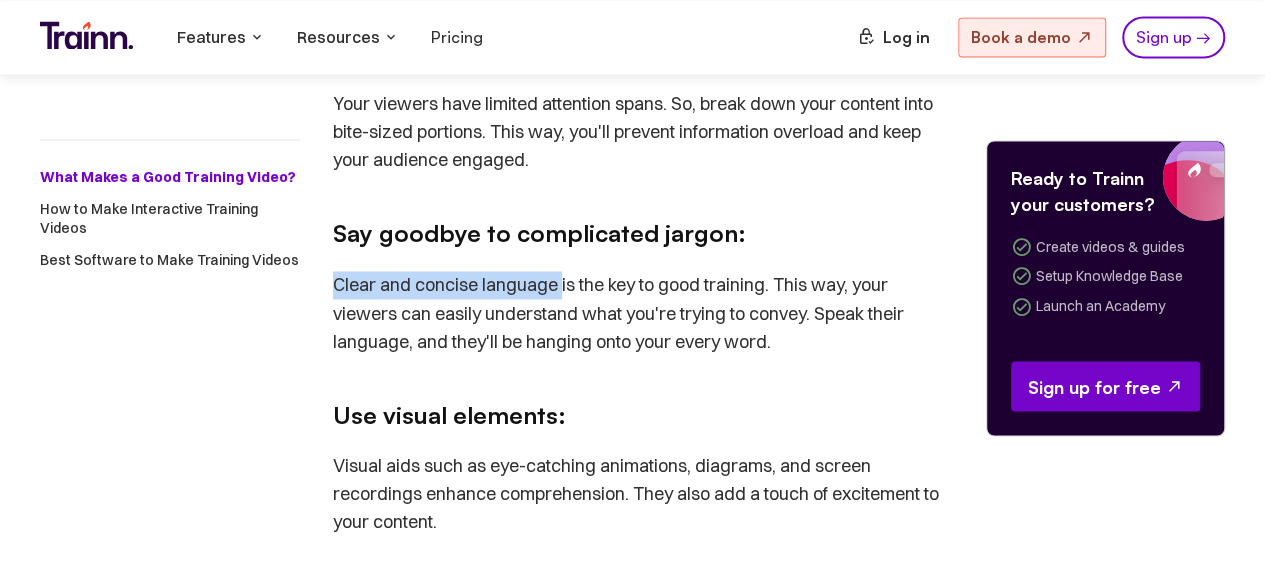 drag, startPoint x: 340, startPoint y: 279, endPoint x: 565, endPoint y: 280, distance: 225.00223 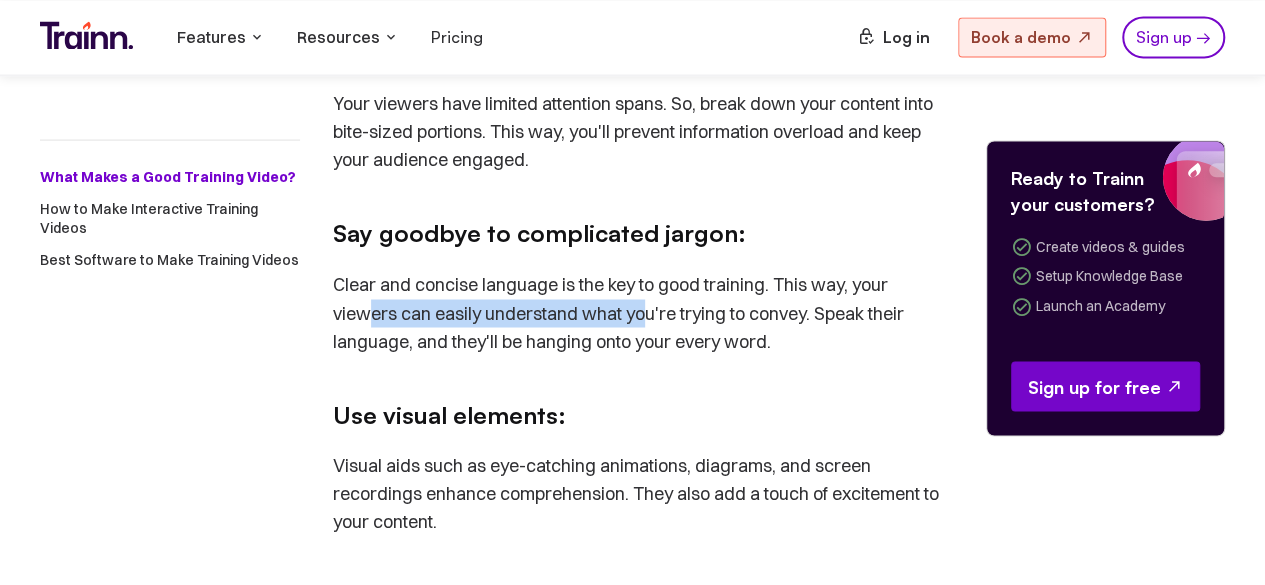 drag, startPoint x: 466, startPoint y: 321, endPoint x: 651, endPoint y: 317, distance: 185.04324 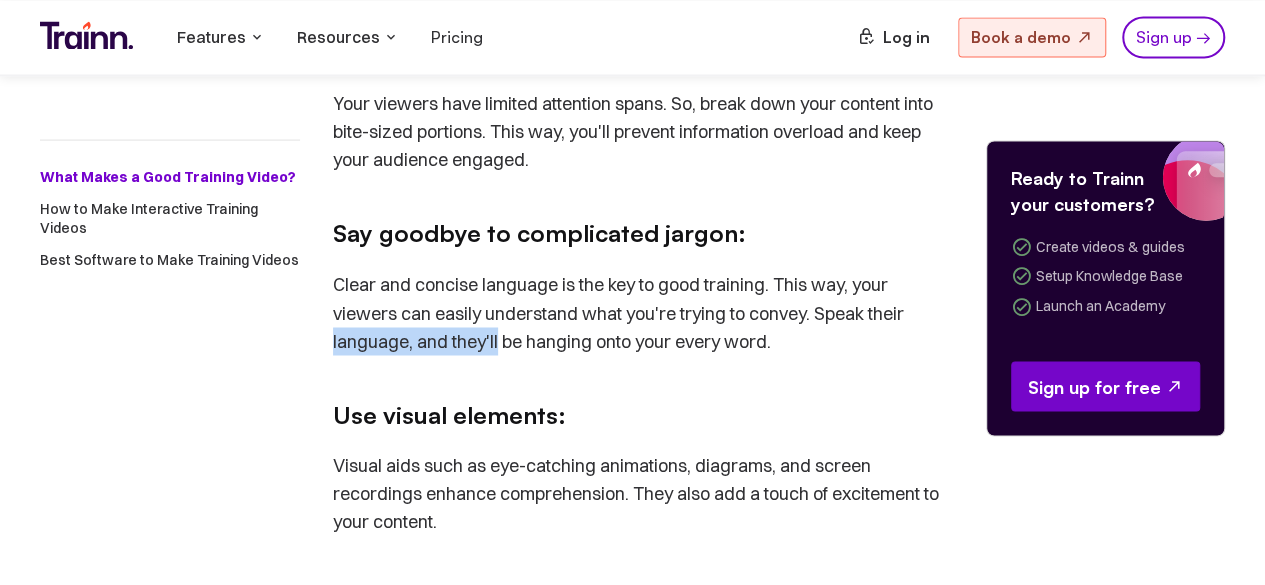 drag, startPoint x: 333, startPoint y: 341, endPoint x: 502, endPoint y: 341, distance: 169 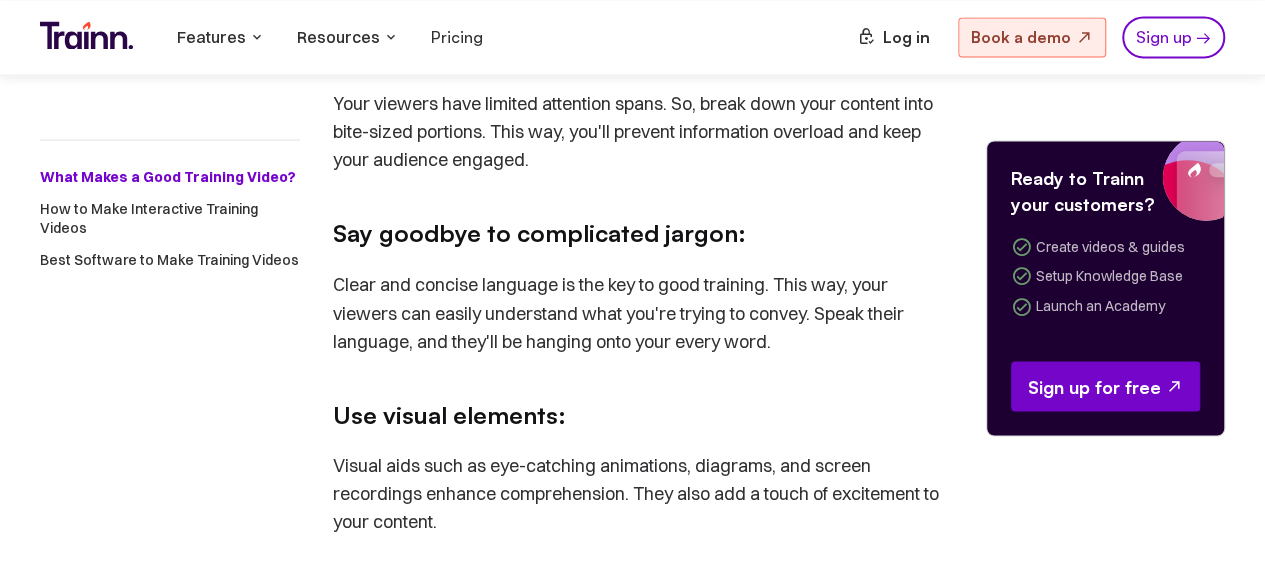 click on "On this page
What Makes a Good Training Video? How to Make Interactive Training Videos Best Software to Make Training Videos" at bounding box center [170, 1860] 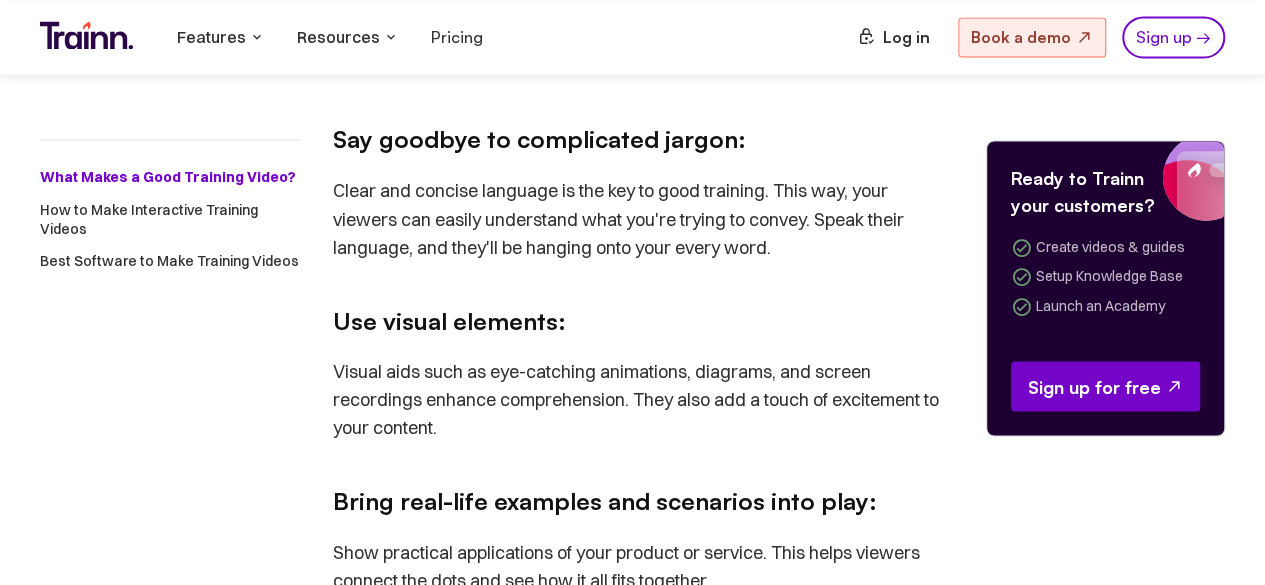 scroll, scrollTop: 1800, scrollLeft: 0, axis: vertical 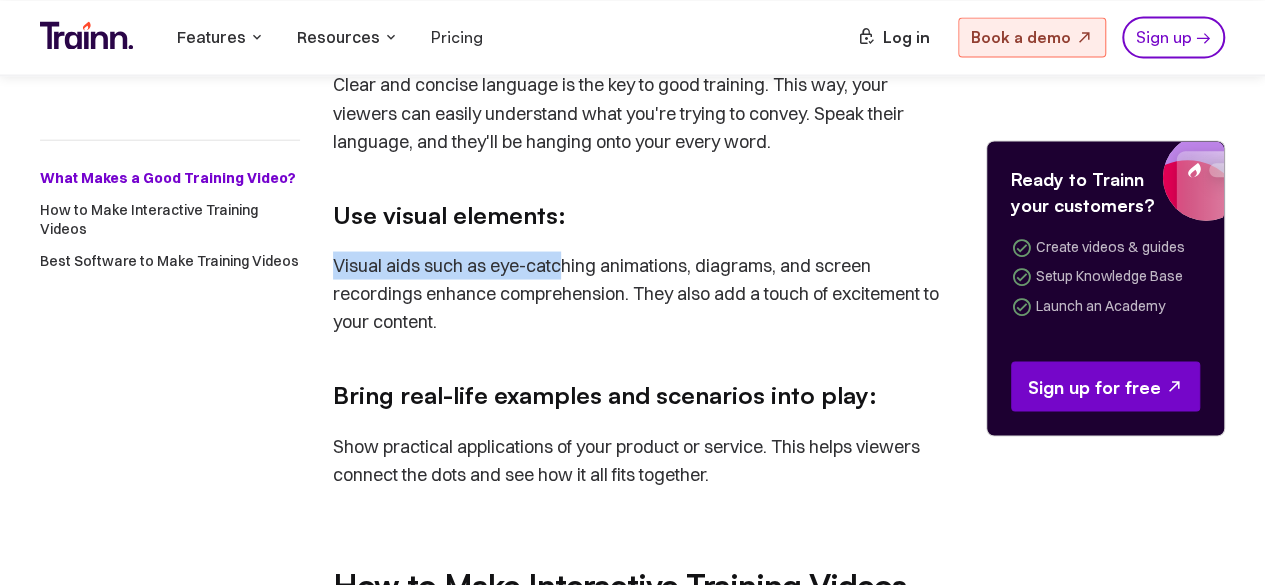 drag, startPoint x: 336, startPoint y: 263, endPoint x: 568, endPoint y: 253, distance: 232.21542 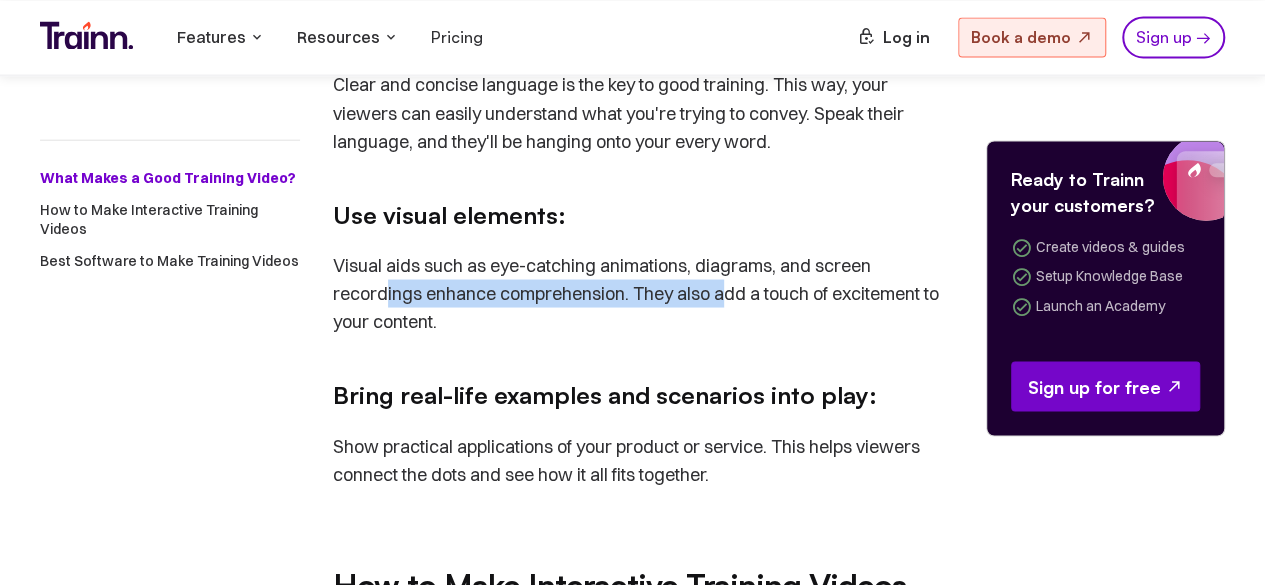 drag, startPoint x: 670, startPoint y: 289, endPoint x: 728, endPoint y: 289, distance: 58 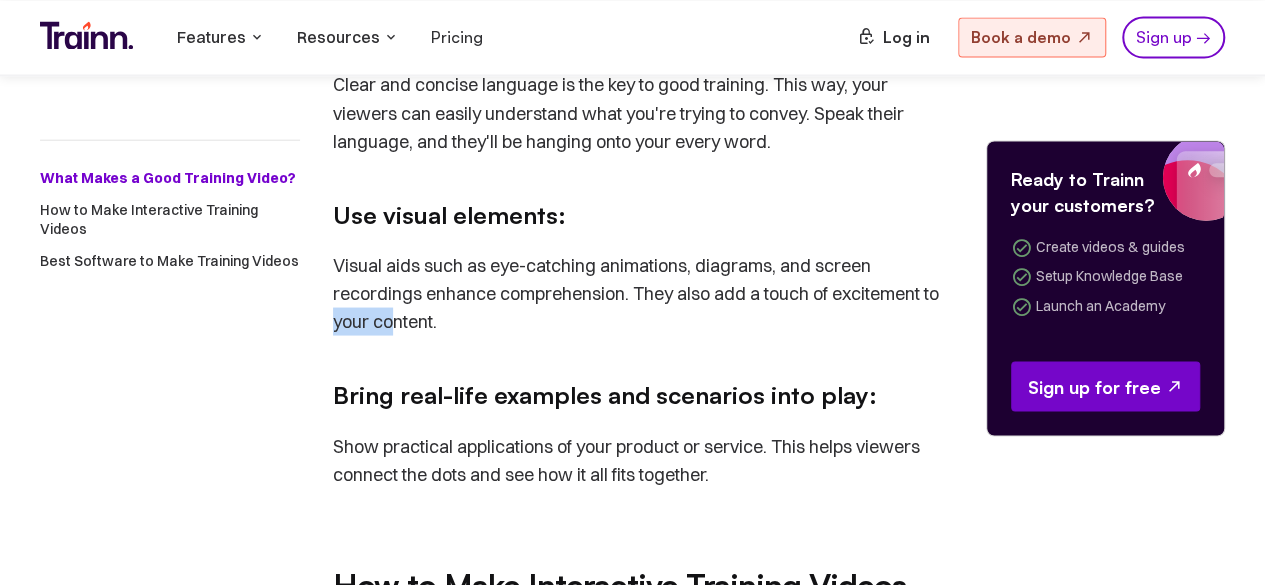 drag, startPoint x: 371, startPoint y: 319, endPoint x: 393, endPoint y: 327, distance: 23.409399 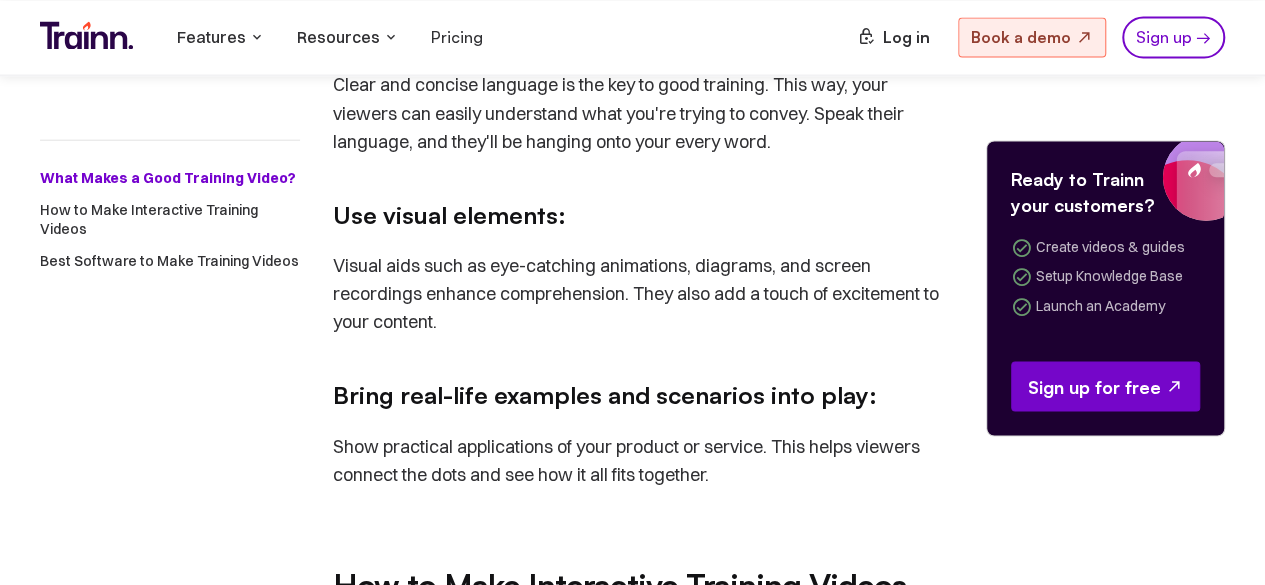 click on "On this page
What Makes a Good Training Video? How to Make Interactive Training Videos Best Software to Make Training Videos" at bounding box center [170, 1660] 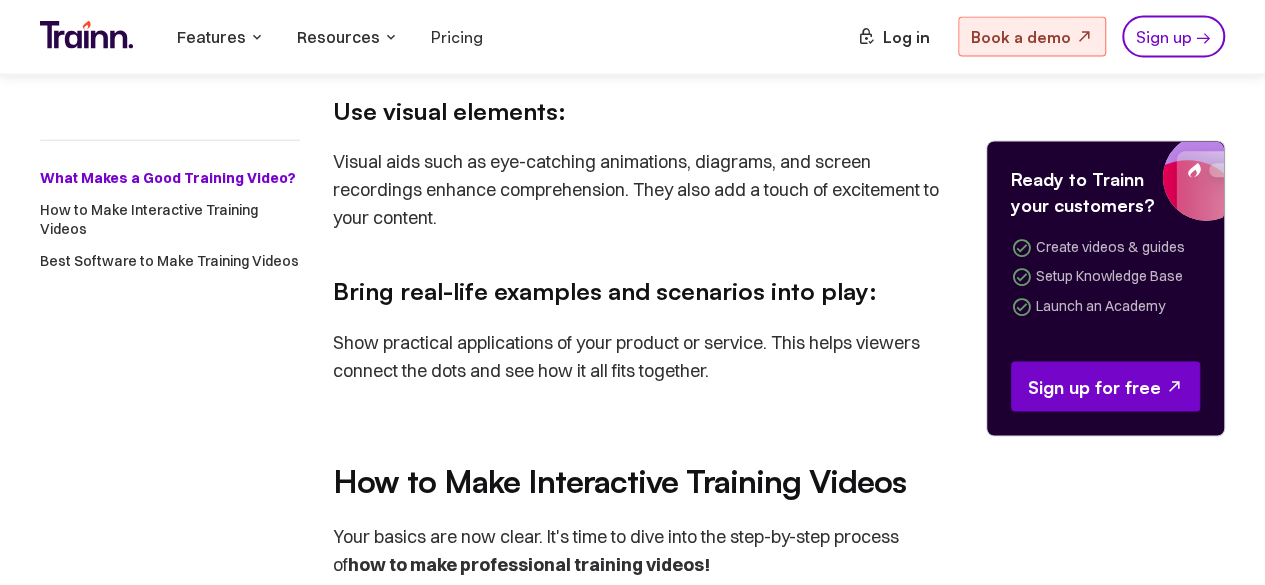 scroll, scrollTop: 2000, scrollLeft: 0, axis: vertical 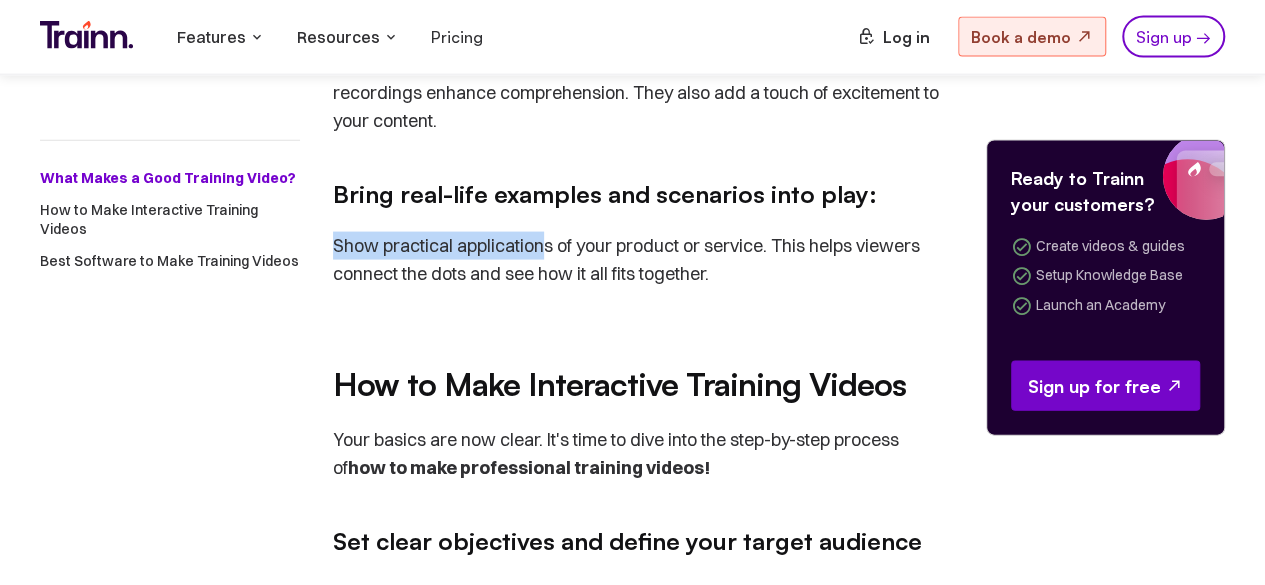 drag, startPoint x: 337, startPoint y: 249, endPoint x: 550, endPoint y: 249, distance: 213 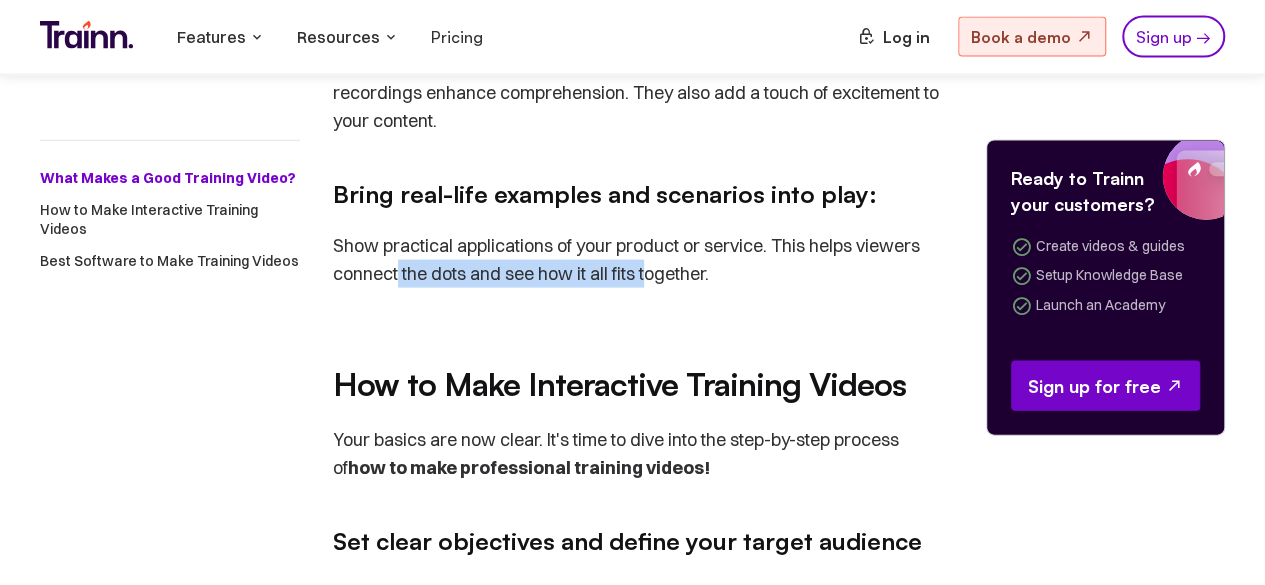 drag, startPoint x: 408, startPoint y: 275, endPoint x: 652, endPoint y: 275, distance: 244 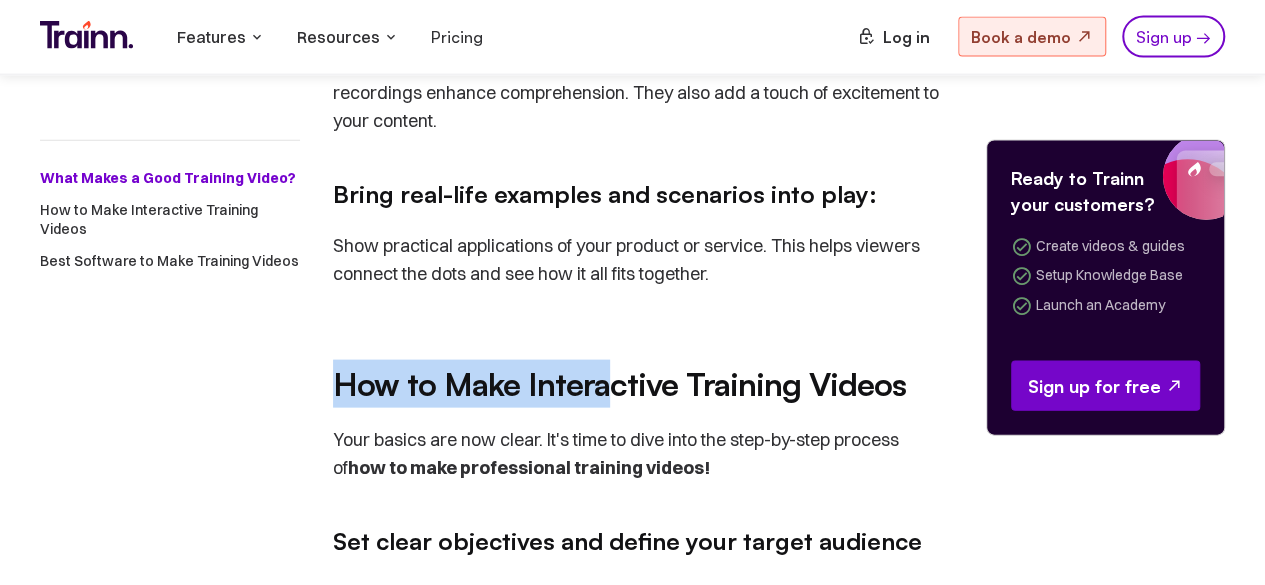 drag, startPoint x: 335, startPoint y: 383, endPoint x: 586, endPoint y: 387, distance: 251.03188 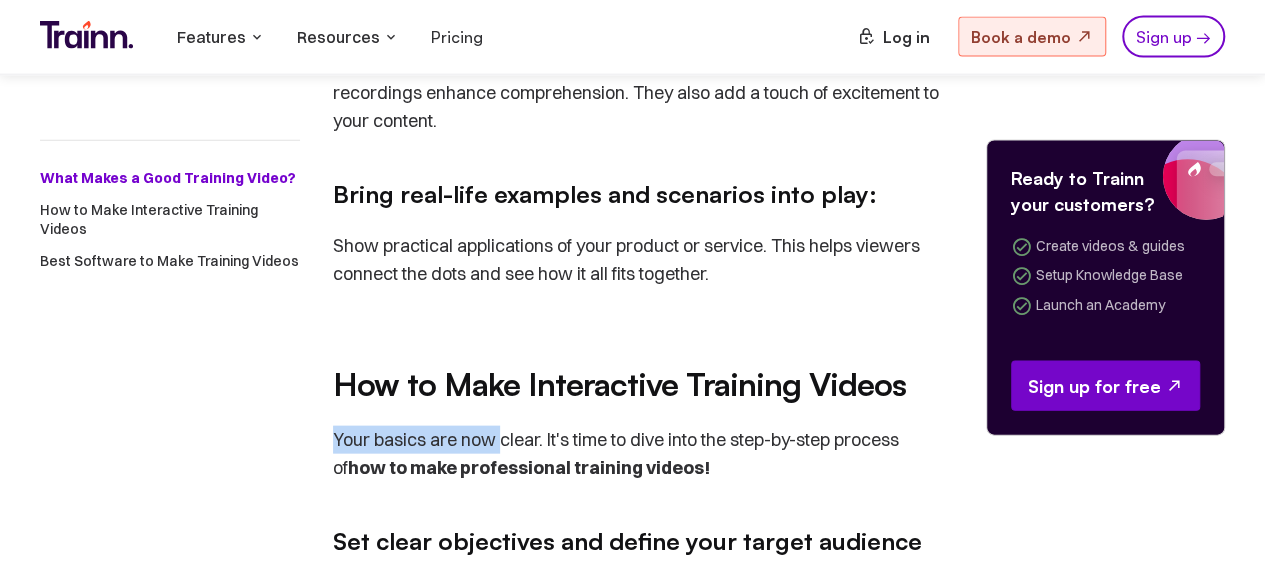 drag, startPoint x: 381, startPoint y: 431, endPoint x: 504, endPoint y: 431, distance: 123 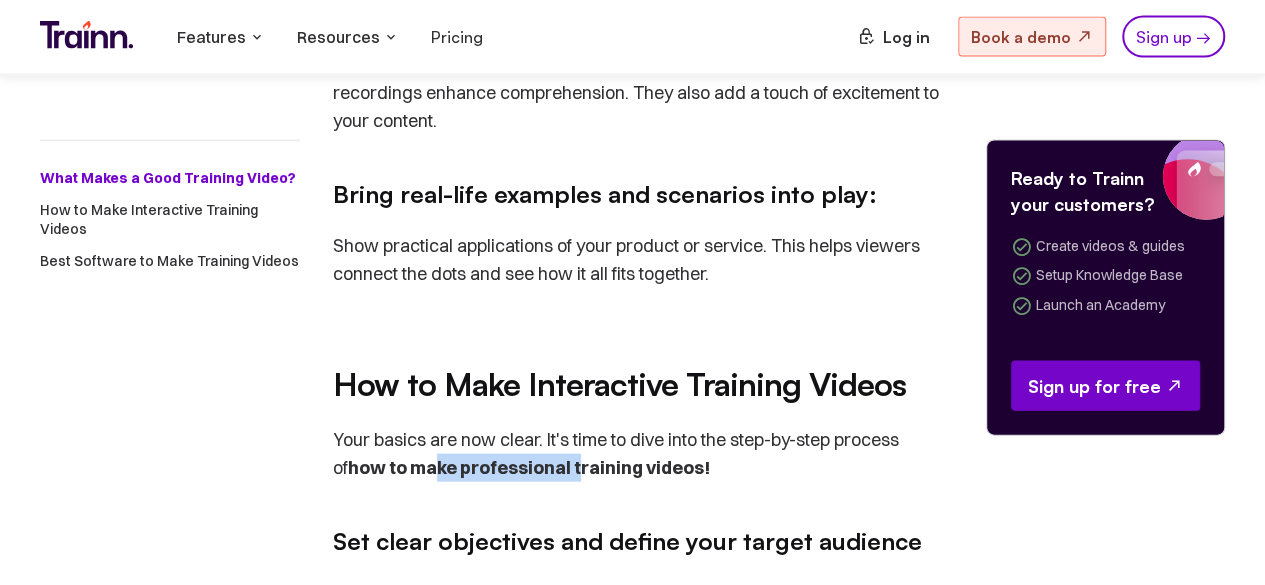 drag, startPoint x: 423, startPoint y: 459, endPoint x: 560, endPoint y: 456, distance: 137.03284 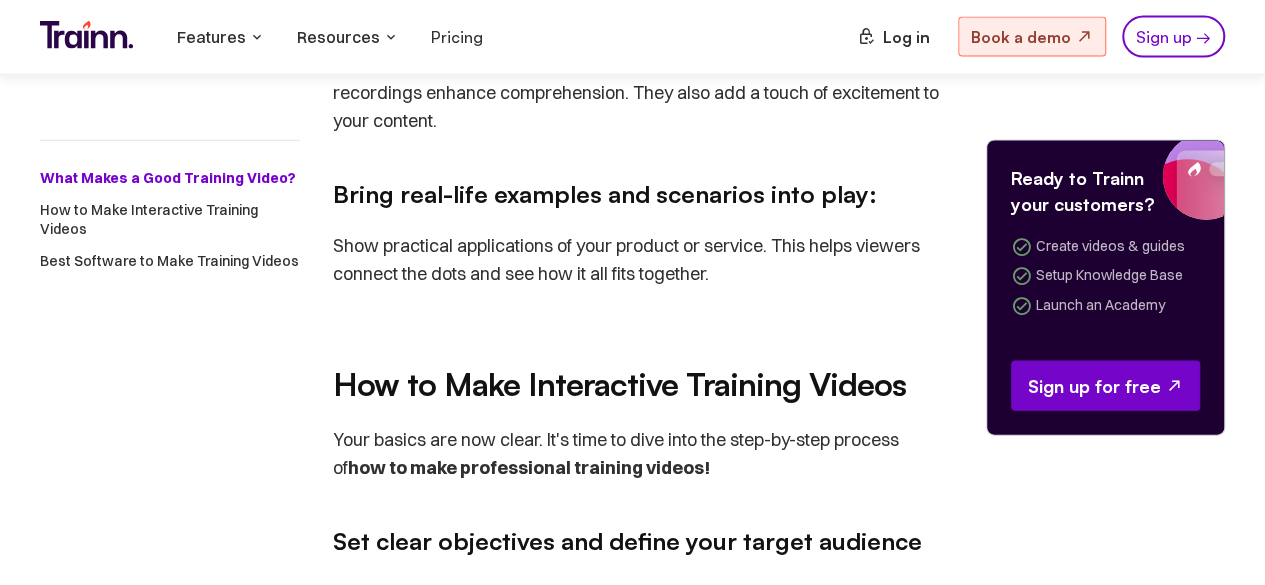 click on "On this page
What Makes a Good Training Video? How to Make Interactive Training Videos Best Software to Make Training Videos   Did you know training videos, online courses, or e-learning increase the learning pace by  40-60% ? That's right! Yet, if you're a B2B SaaS business owner, you know the work that goes into achieving these statistics. After all, delivering effective customer education is no joke. Training videos have become the go-to method for educating customers. This is because of their convenience and effectiveness. These videos are engaging and offer the flexibility of learning anytime, anywhere. Plus, by using well-crafted training videos, you can ensure better knowledge retention. The result? A memorable learning experience for your audience. In this article, we'll provide a step-by-[PERSON_NAME] on  how to make training videos.  Further, we'll also share some of our favorite tools to help with video creation. So, let's dive right in! What Makes a Good Training Video? ,  ." at bounding box center (632, 1480) 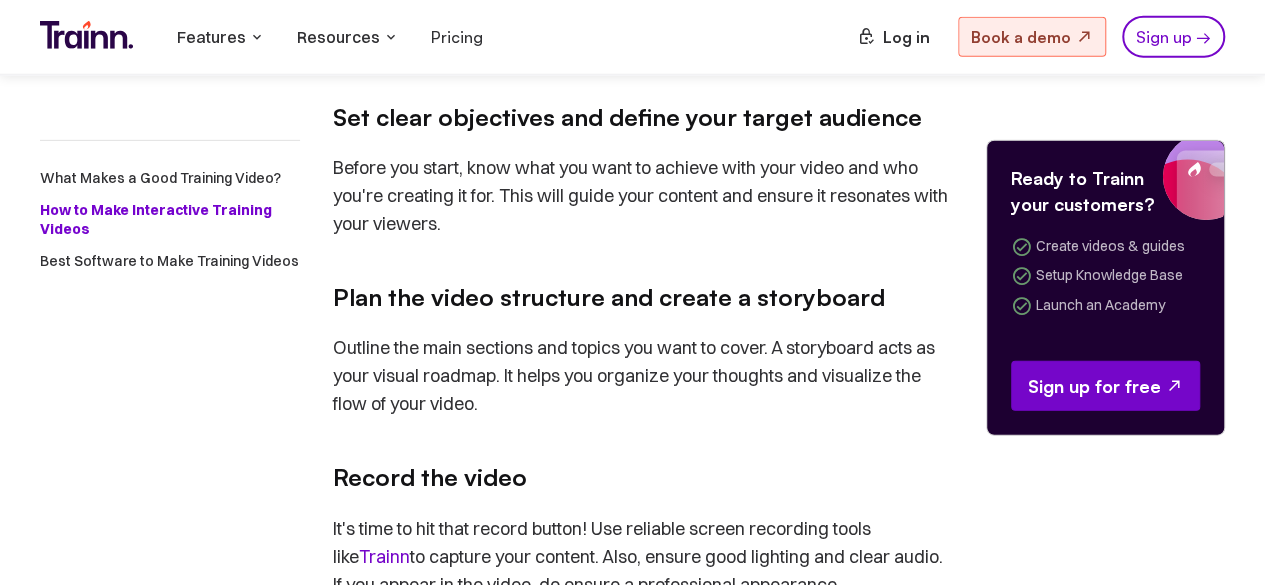 scroll, scrollTop: 2430, scrollLeft: 0, axis: vertical 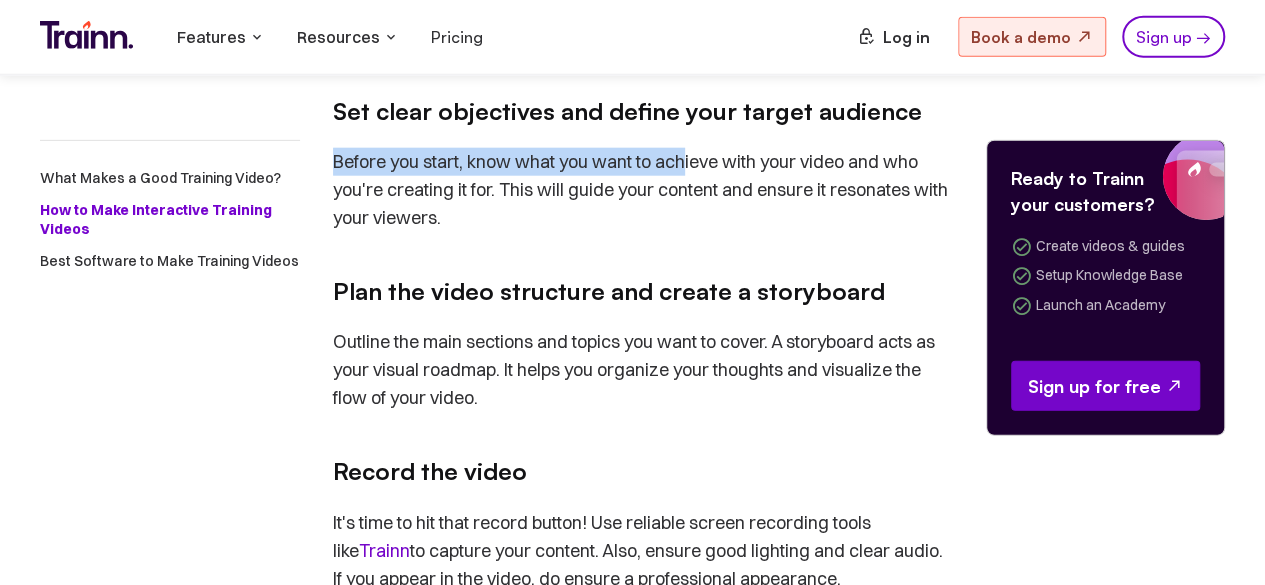 drag, startPoint x: 335, startPoint y: 157, endPoint x: 690, endPoint y: 153, distance: 355.02252 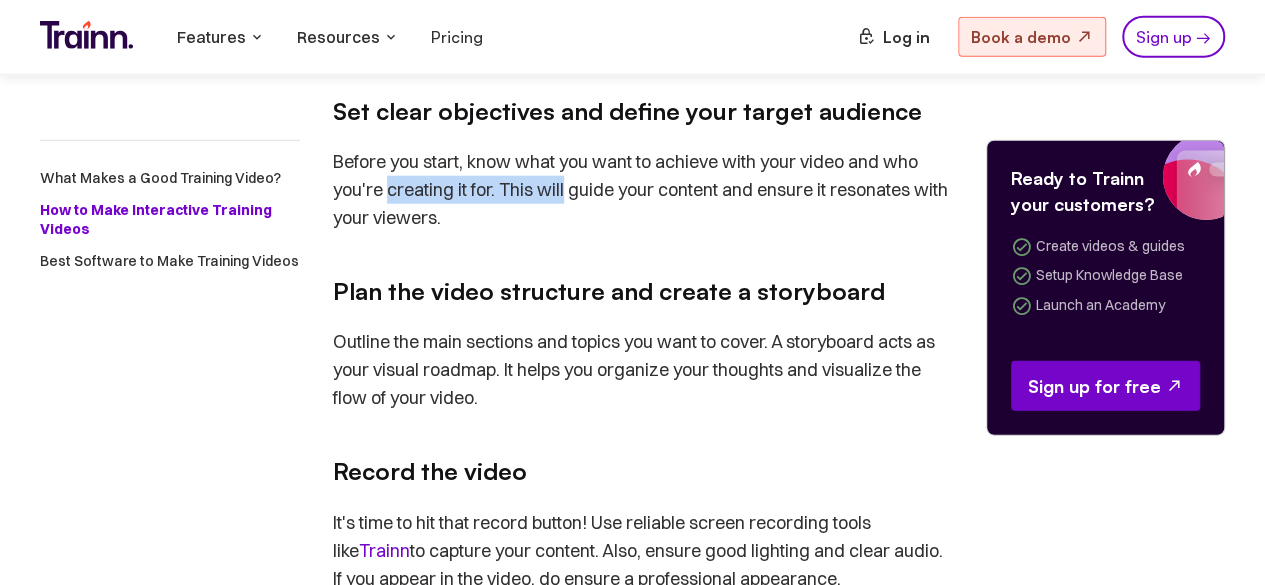drag, startPoint x: 393, startPoint y: 189, endPoint x: 566, endPoint y: 191, distance: 173.01157 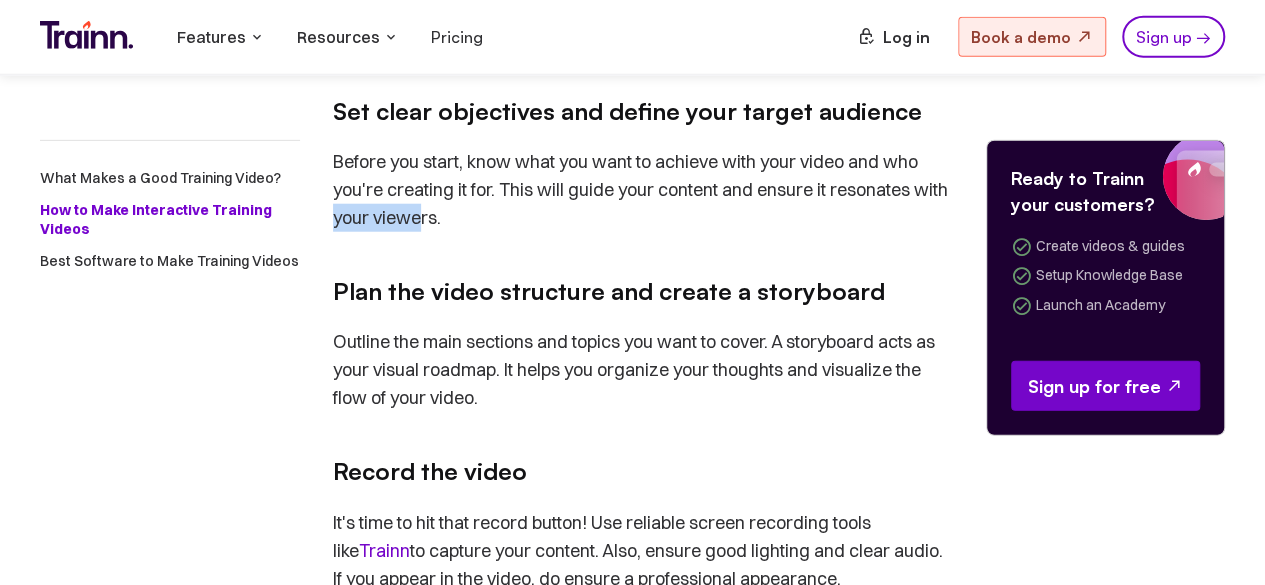 drag, startPoint x: 328, startPoint y: 222, endPoint x: 422, endPoint y: 217, distance: 94.13288 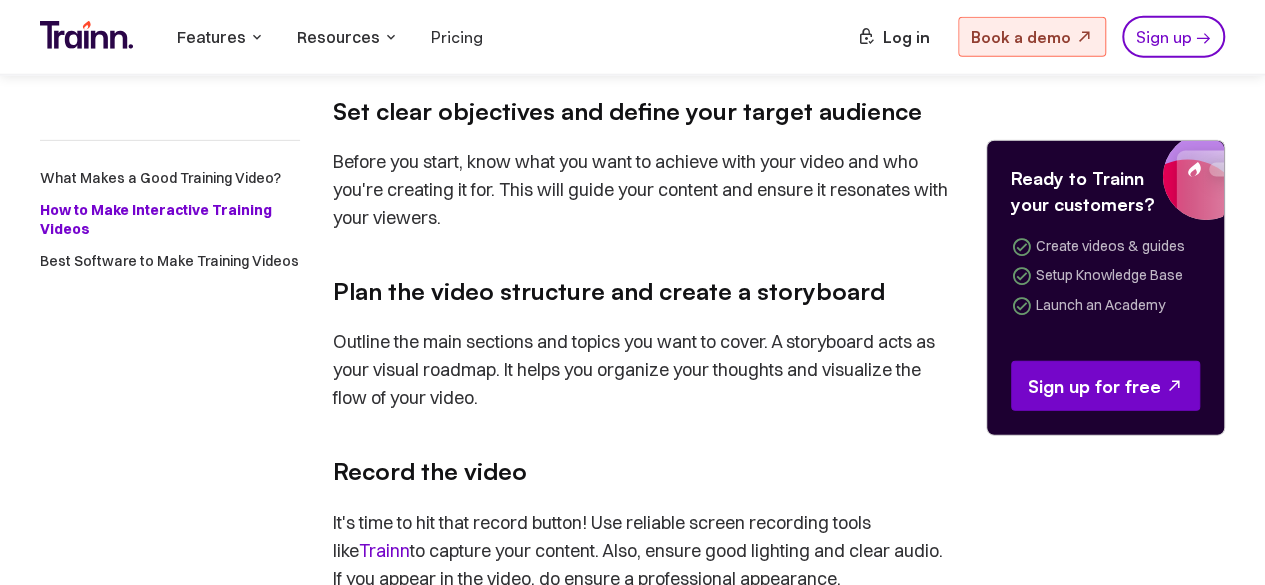 click on "On this page
What Makes a Good Training Video? How to Make Interactive Training Videos Best Software to Make Training Videos   Did you know training videos, online courses, or e-learning increase the learning pace by  40-60% ? That's right! Yet, if you're a B2B SaaS business owner, you know the work that goes into achieving these statistics. After all, delivering effective customer education is no joke. Training videos have become the go-to method for educating customers. This is because of their convenience and effectiveness. These videos are engaging and offer the flexibility of learning anytime, anywhere. Plus, by using well-crafted training videos, you can ensure better knowledge retention. The result? A memorable learning experience for your audience. In this article, we'll provide a step-by-[PERSON_NAME] on  how to make training videos.  Further, we'll also share some of our favorite tools to help with video creation. So, let's dive right in! What Makes a Good Training Video? ,  ." at bounding box center (632, 1050) 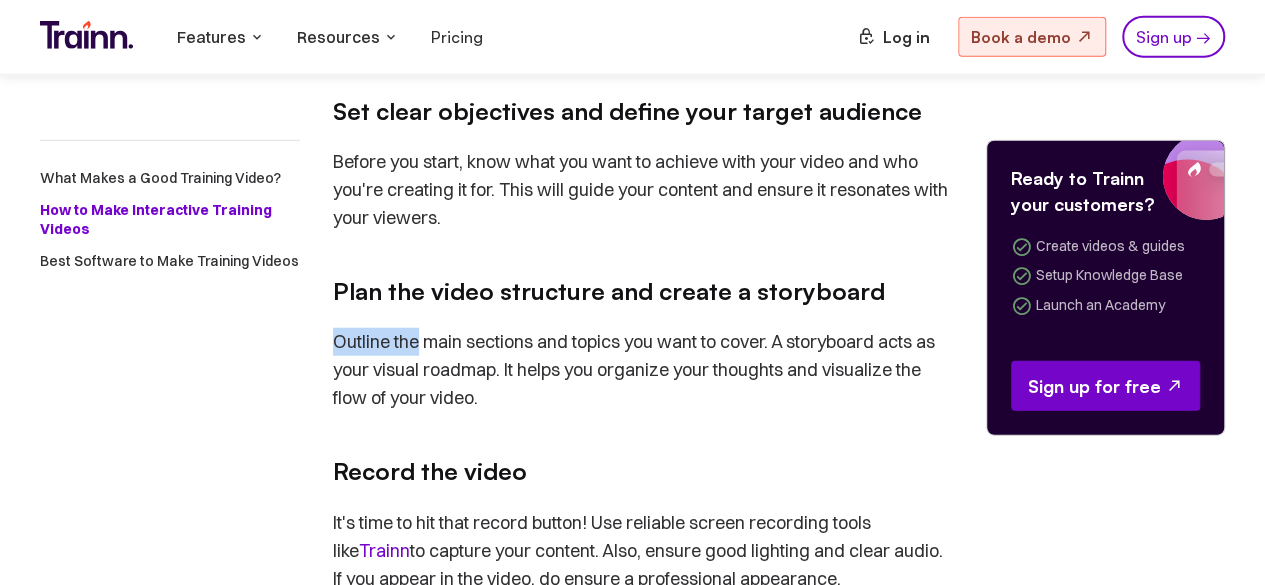 drag, startPoint x: 336, startPoint y: 343, endPoint x: 422, endPoint y: 343, distance: 86 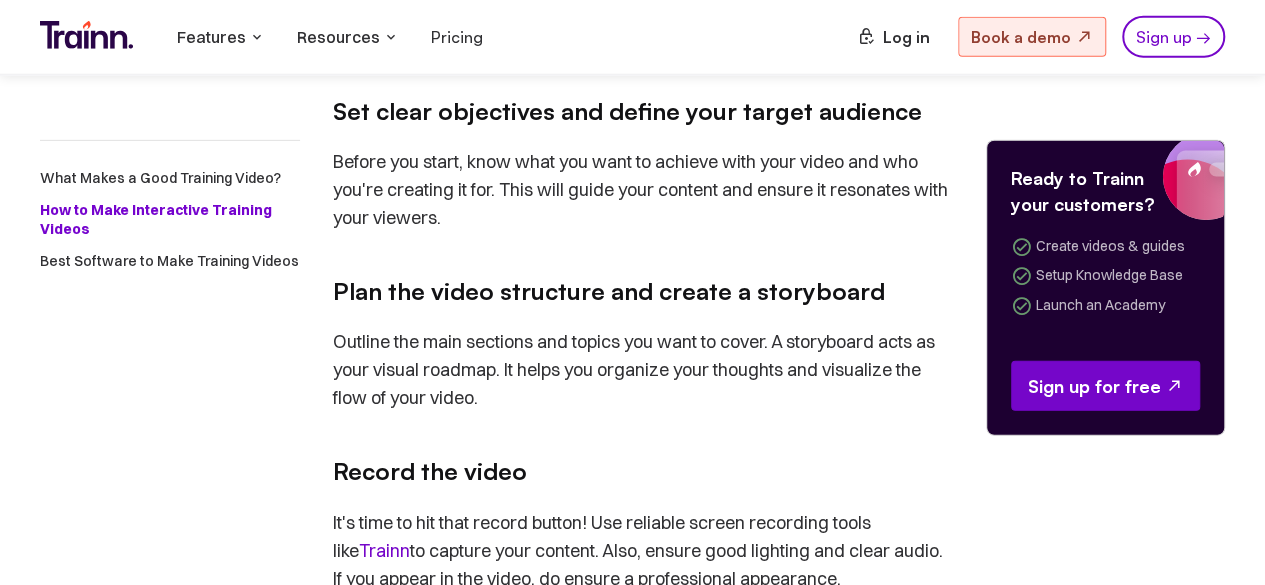 click on "On this page
What Makes a Good Training Video? How to Make Interactive Training Videos Best Software to Make Training Videos   Did you know training videos, online courses, or e-learning increase the learning pace by  40-60% ? That's right! Yet, if you're a B2B SaaS business owner, you know the work that goes into achieving these statistics. After all, delivering effective customer education is no joke. Training videos have become the go-to method for educating customers. This is because of their convenience and effectiveness. These videos are engaging and offer the flexibility of learning anytime, anywhere. Plus, by using well-crafted training videos, you can ensure better knowledge retention. The result? A memorable learning experience for your audience. In this article, we'll provide a step-by-[PERSON_NAME] on  how to make training videos.  Further, we'll also share some of our favorite tools to help with video creation. So, let's dive right in! What Makes a Good Training Video? ,  ." at bounding box center (632, 1050) 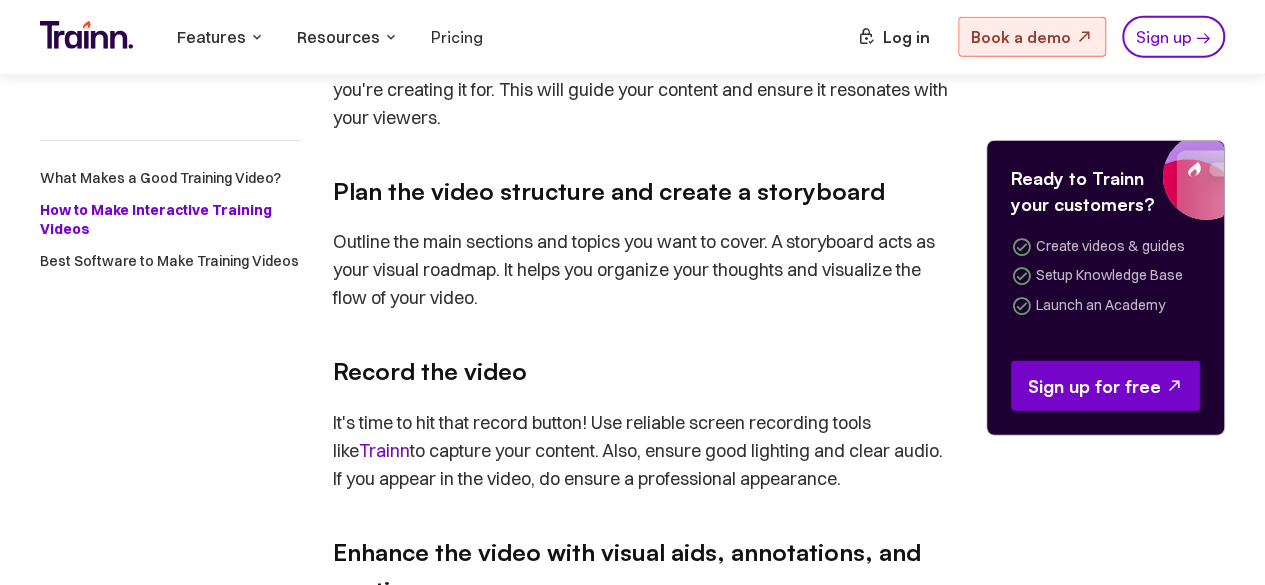 drag, startPoint x: 312, startPoint y: 259, endPoint x: 297, endPoint y: 285, distance: 30.016663 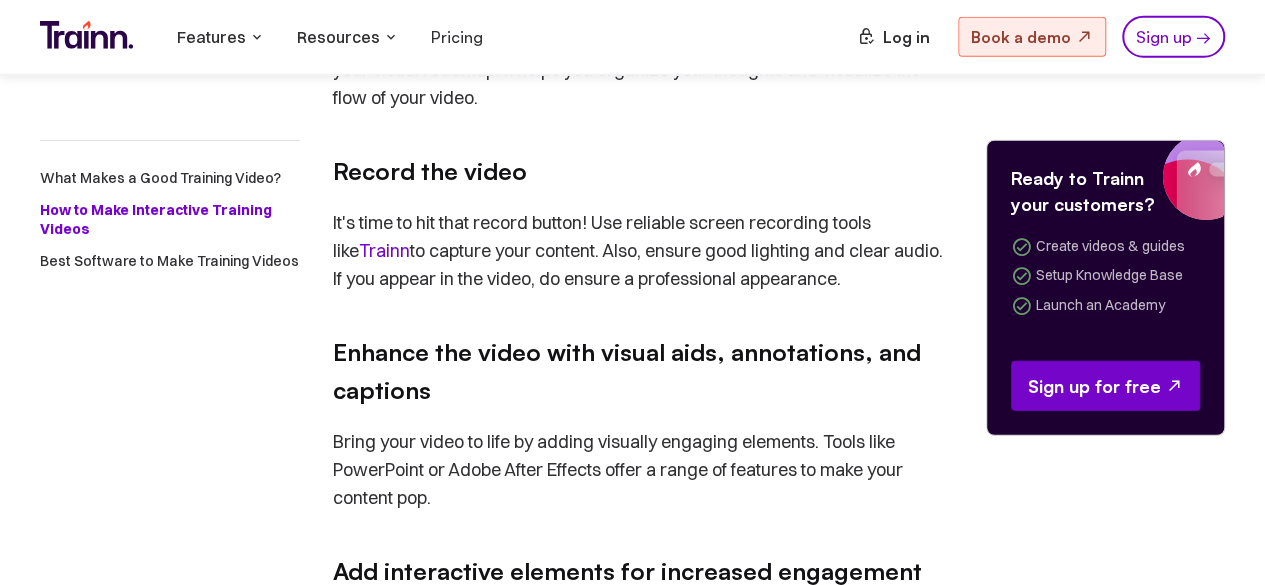 scroll, scrollTop: 2230, scrollLeft: 0, axis: vertical 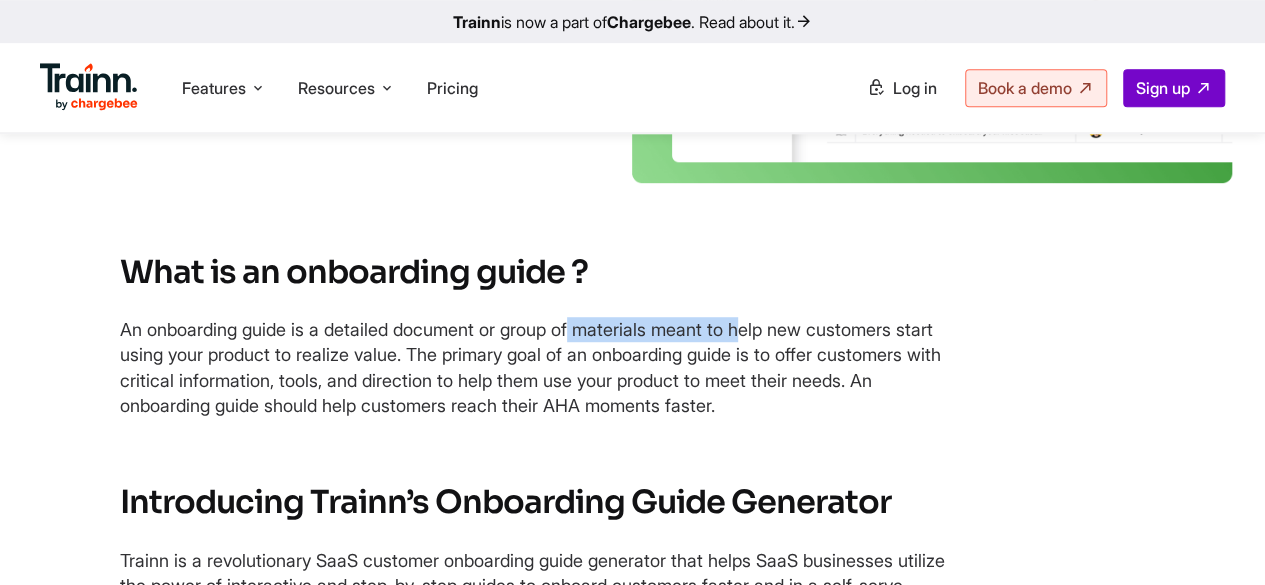 drag, startPoint x: 335, startPoint y: 337, endPoint x: 514, endPoint y: 321, distance: 179.71365 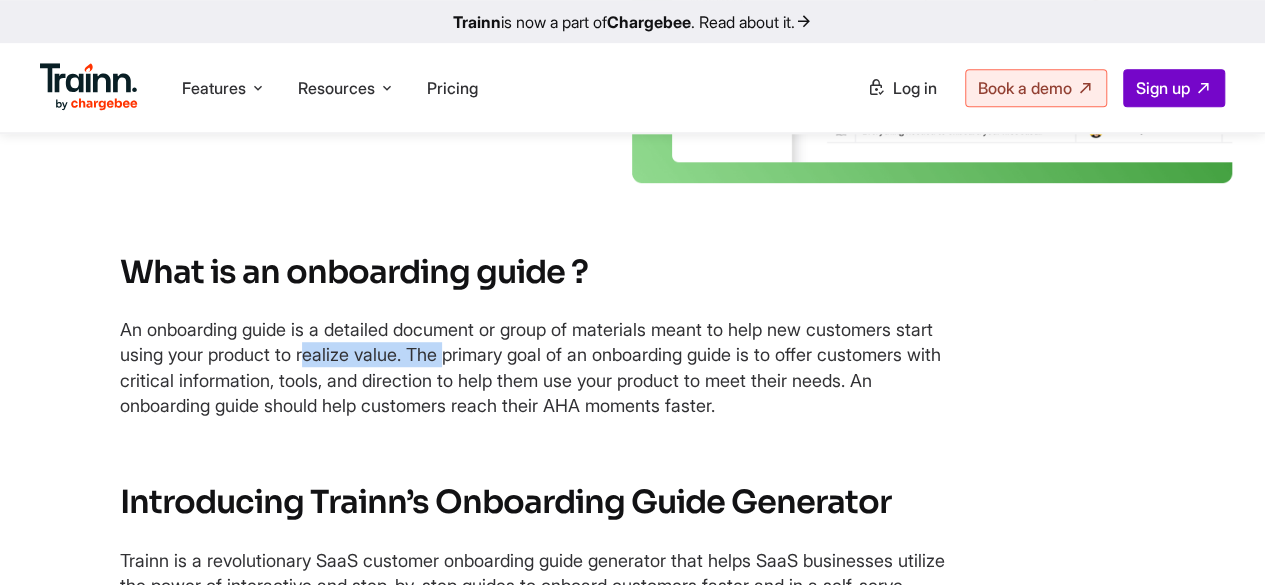 drag, startPoint x: 120, startPoint y: 356, endPoint x: 262, endPoint y: 345, distance: 142.42542 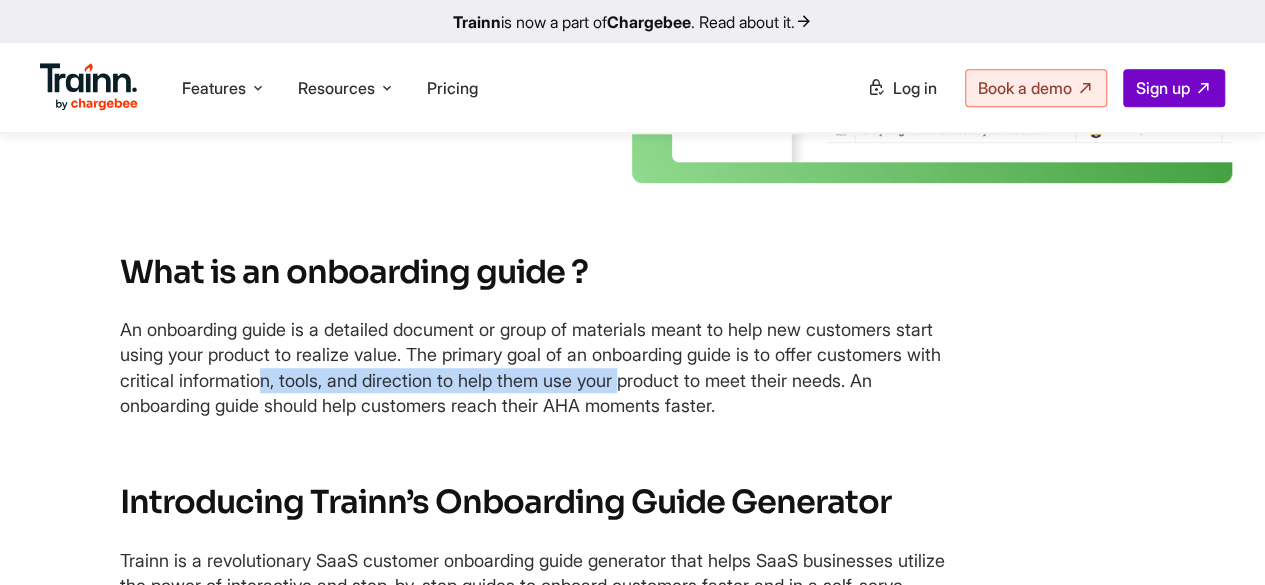 drag, startPoint x: 164, startPoint y: 375, endPoint x: 559, endPoint y: 379, distance: 395.02026 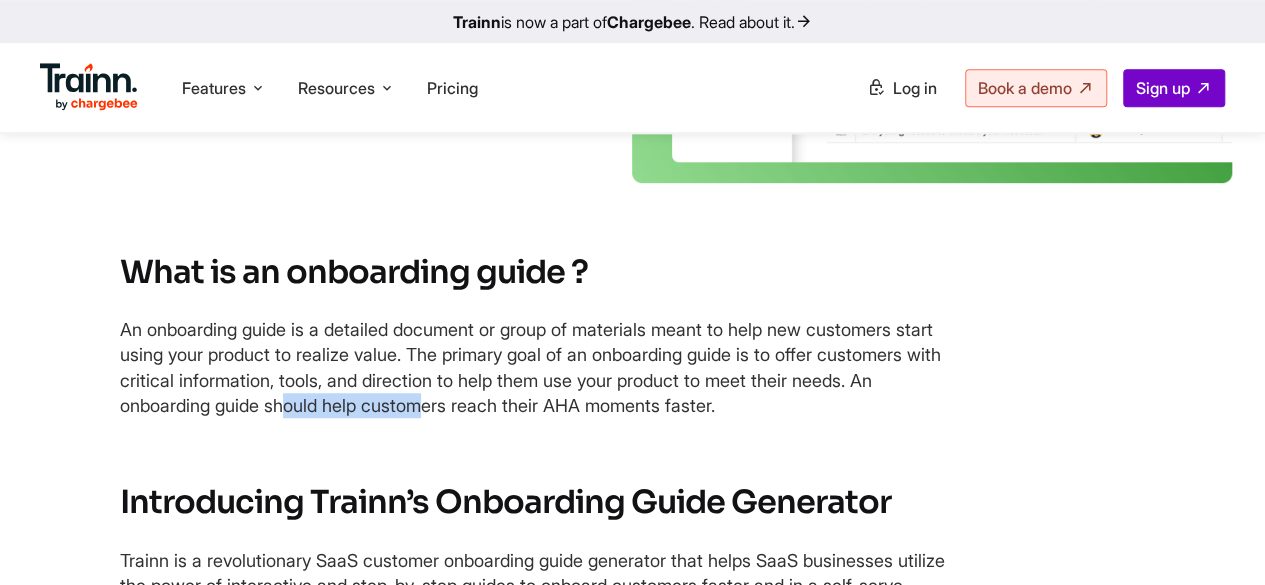 drag, startPoint x: 122, startPoint y: 407, endPoint x: 266, endPoint y: 394, distance: 144.58562 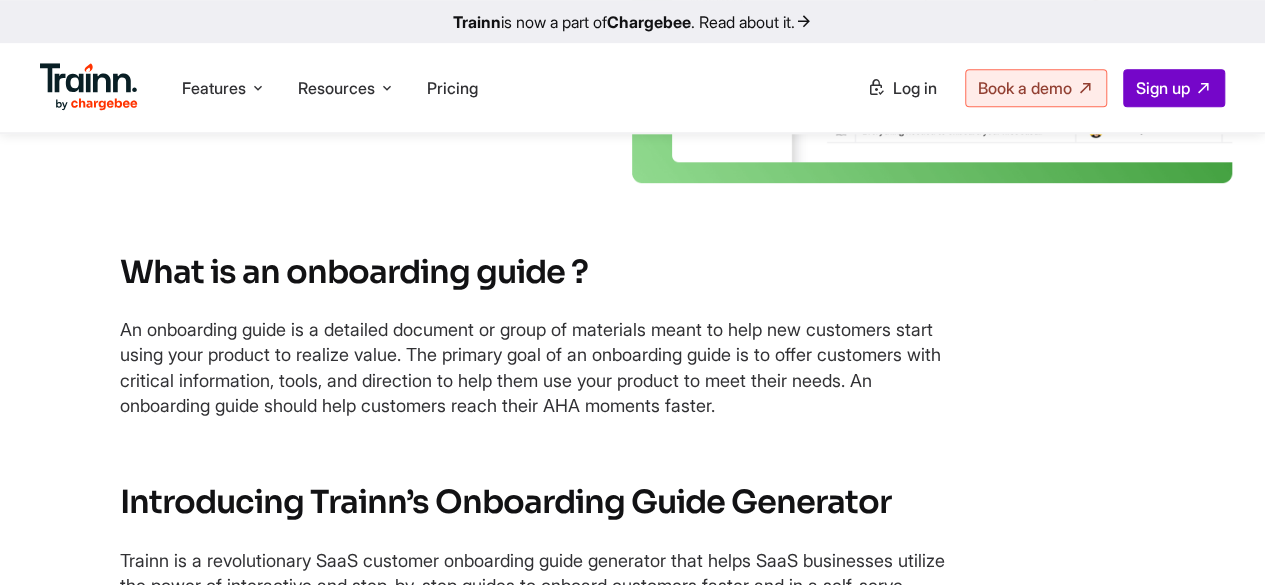 click on "What is an onboarding guide ?
An onboarding guide is a detailed document or group of materials meant to help new customers
start using your product to realize value. The primary goal of an onboarding guide is to
offer customers with critical information, tools, and direction to help them use your
product to meet their needs. An onboarding guide should help customers reach their AHA
moments faster." at bounding box center [632, 335] 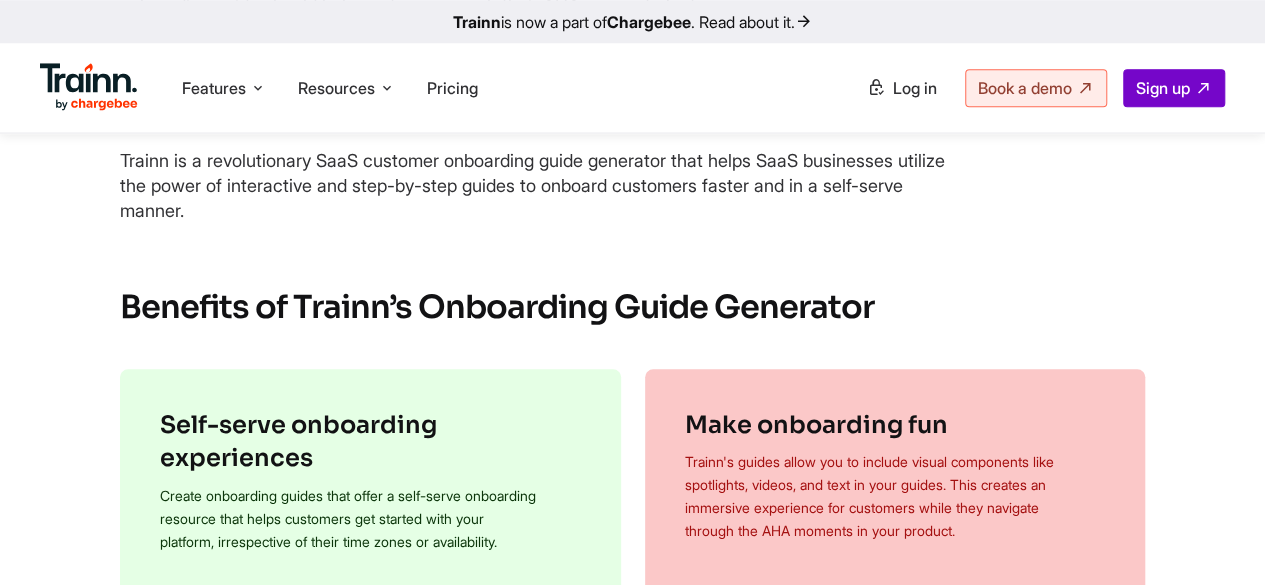 scroll, scrollTop: 998, scrollLeft: 0, axis: vertical 